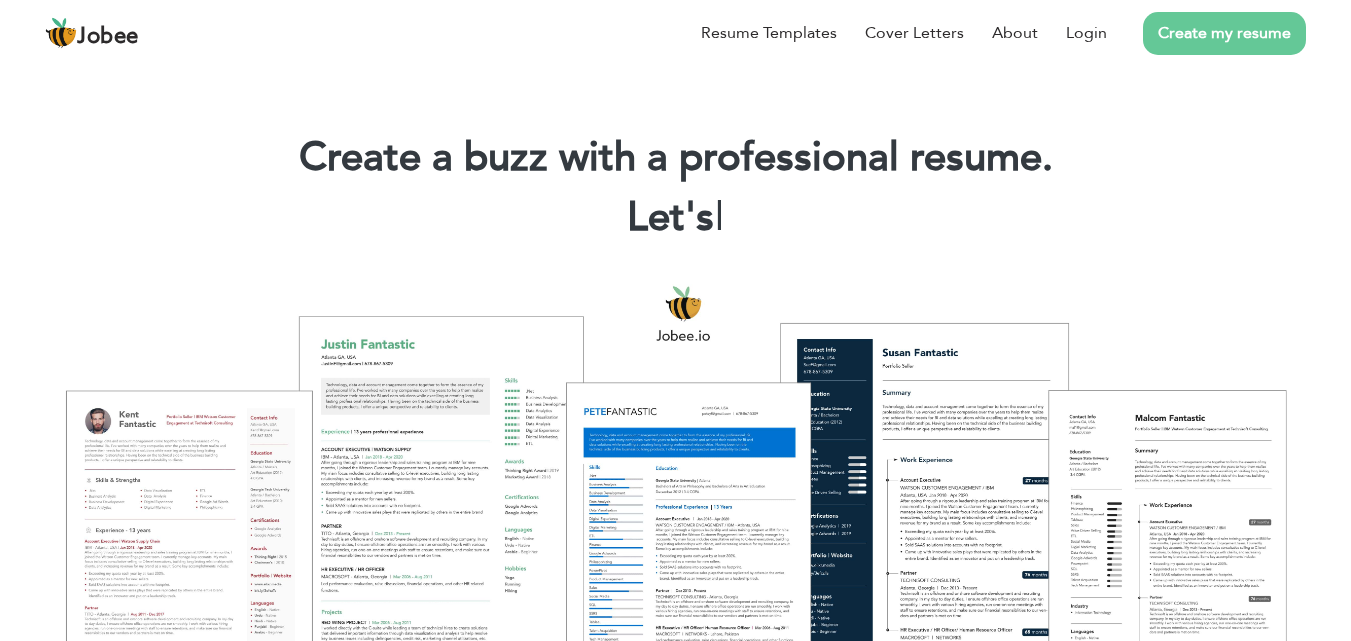 scroll, scrollTop: 0, scrollLeft: 0, axis: both 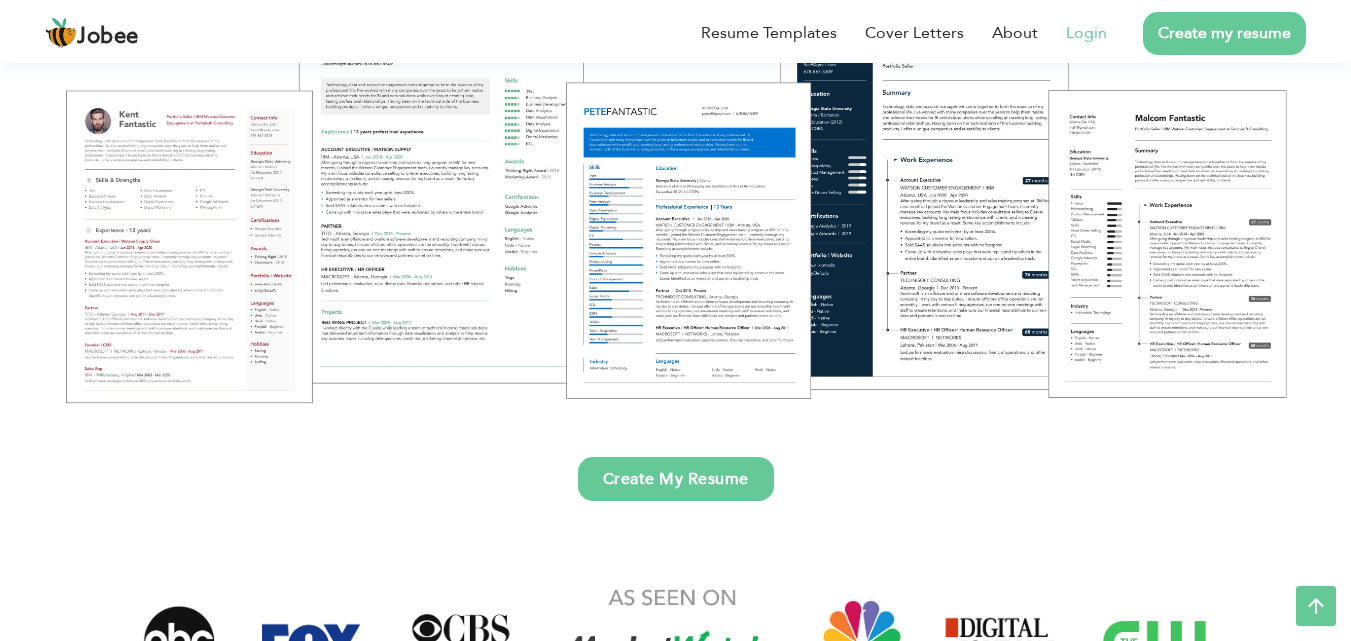 click on "Login" at bounding box center [1086, 33] 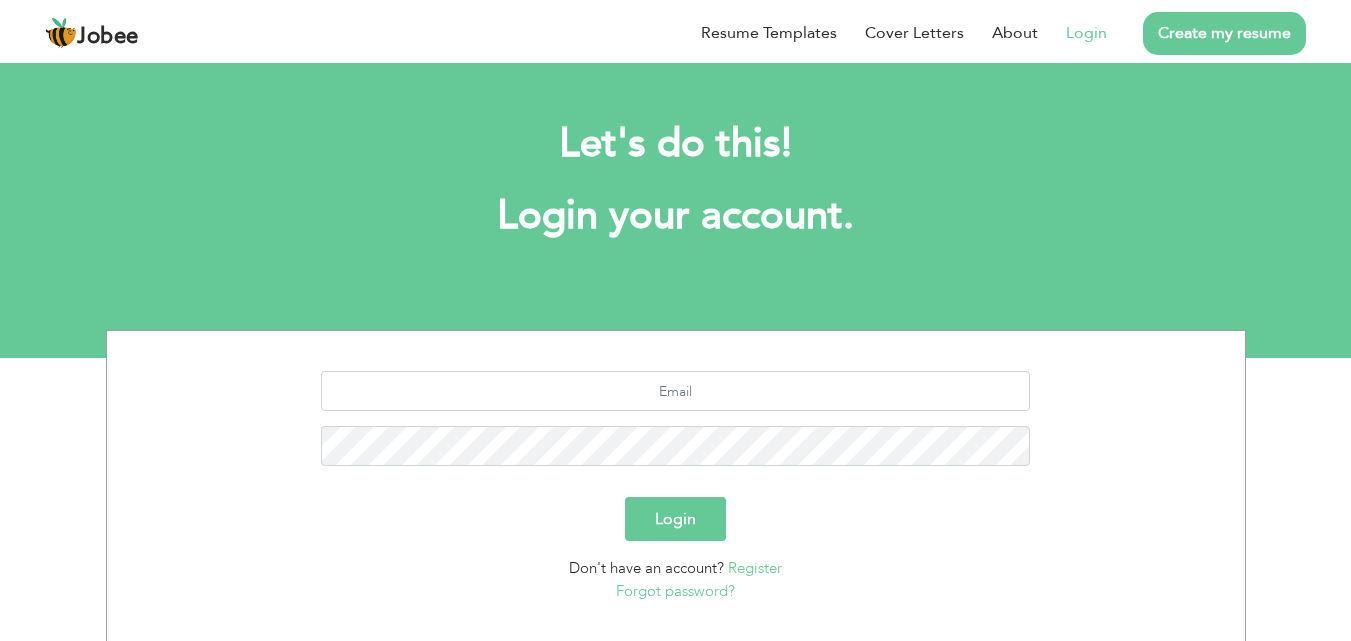 scroll, scrollTop: 0, scrollLeft: 0, axis: both 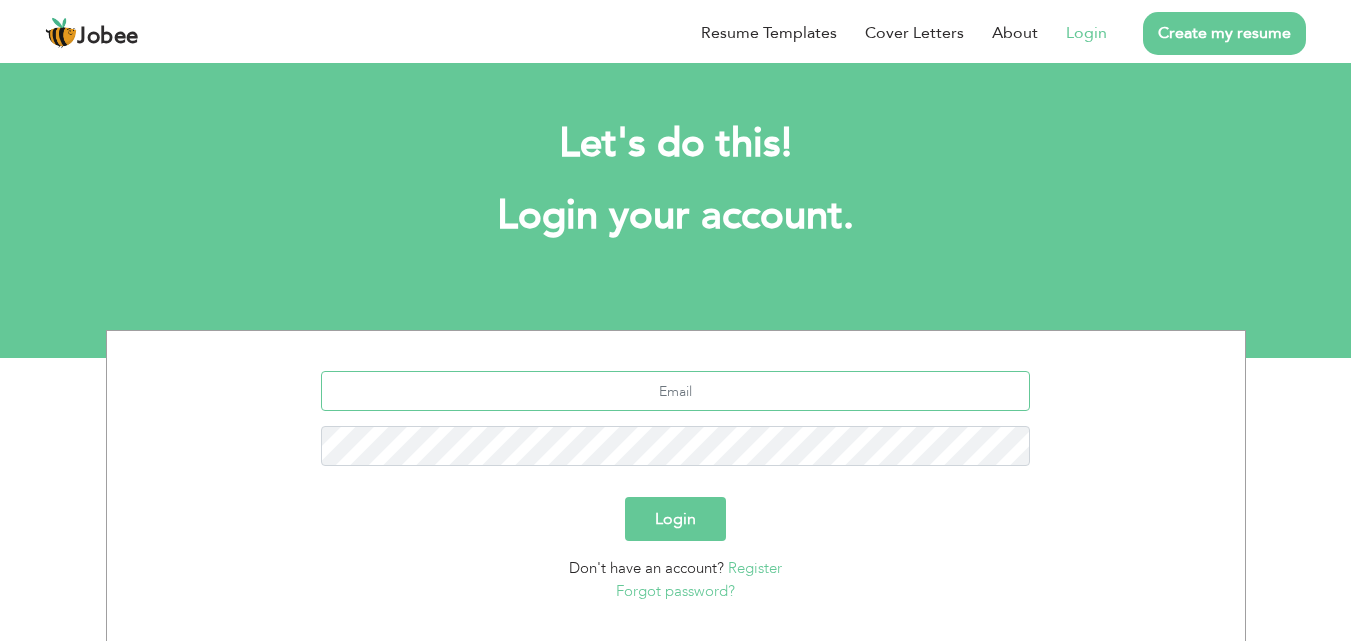 click at bounding box center (675, 391) 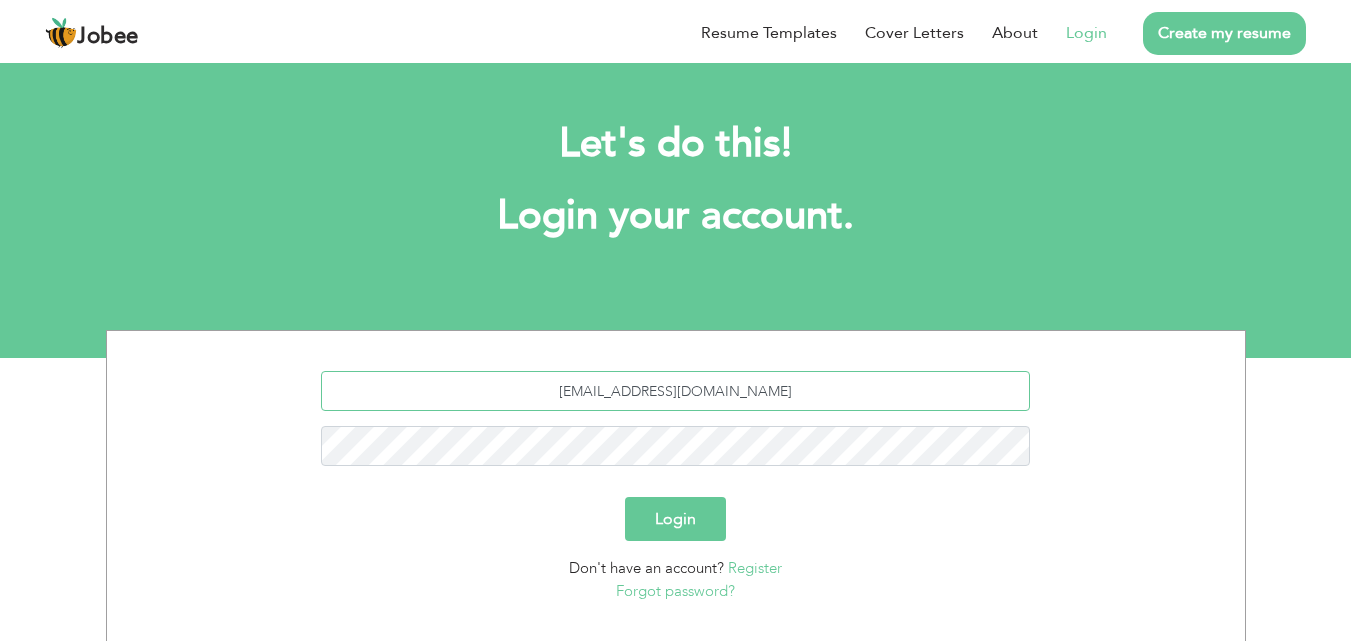 type on "[EMAIL_ADDRESS][DOMAIN_NAME]" 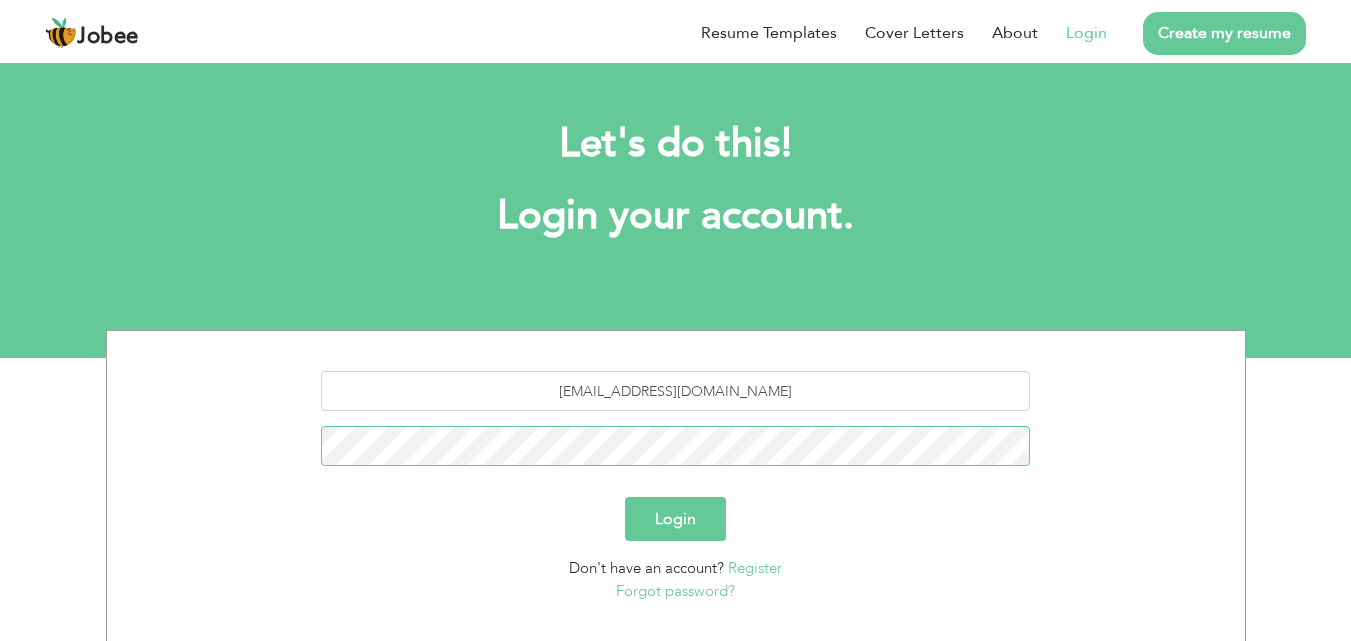 click on "Login" at bounding box center [675, 519] 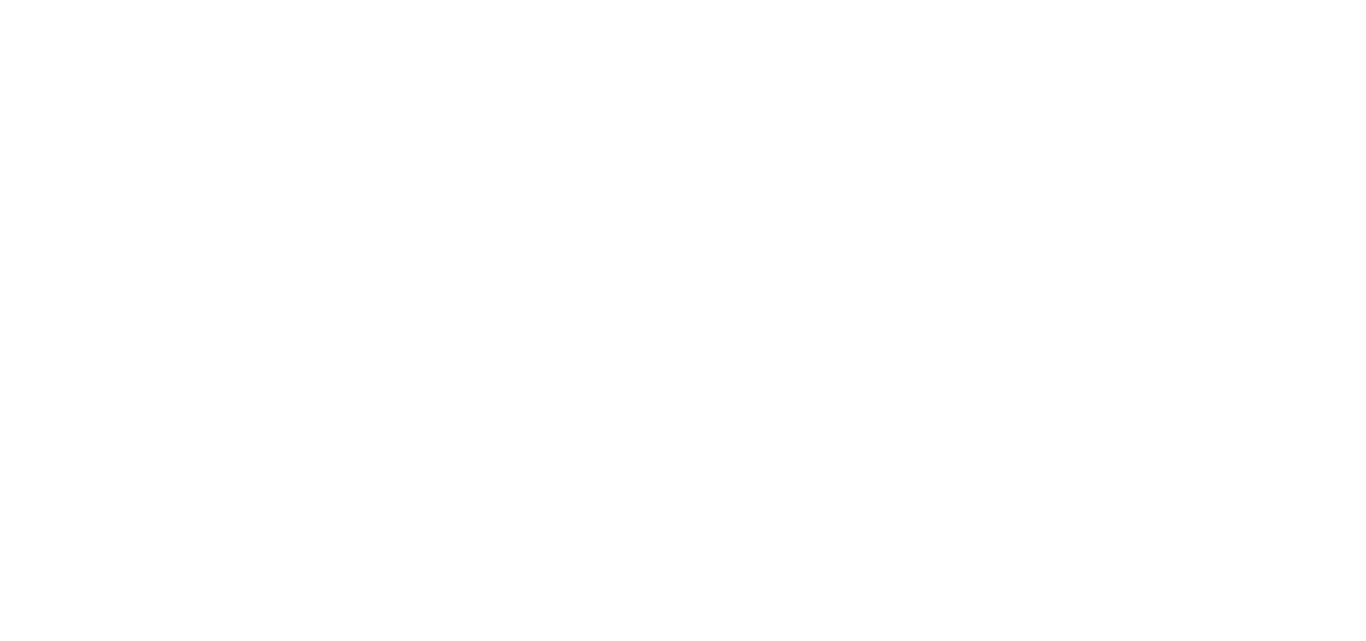 scroll, scrollTop: 0, scrollLeft: 0, axis: both 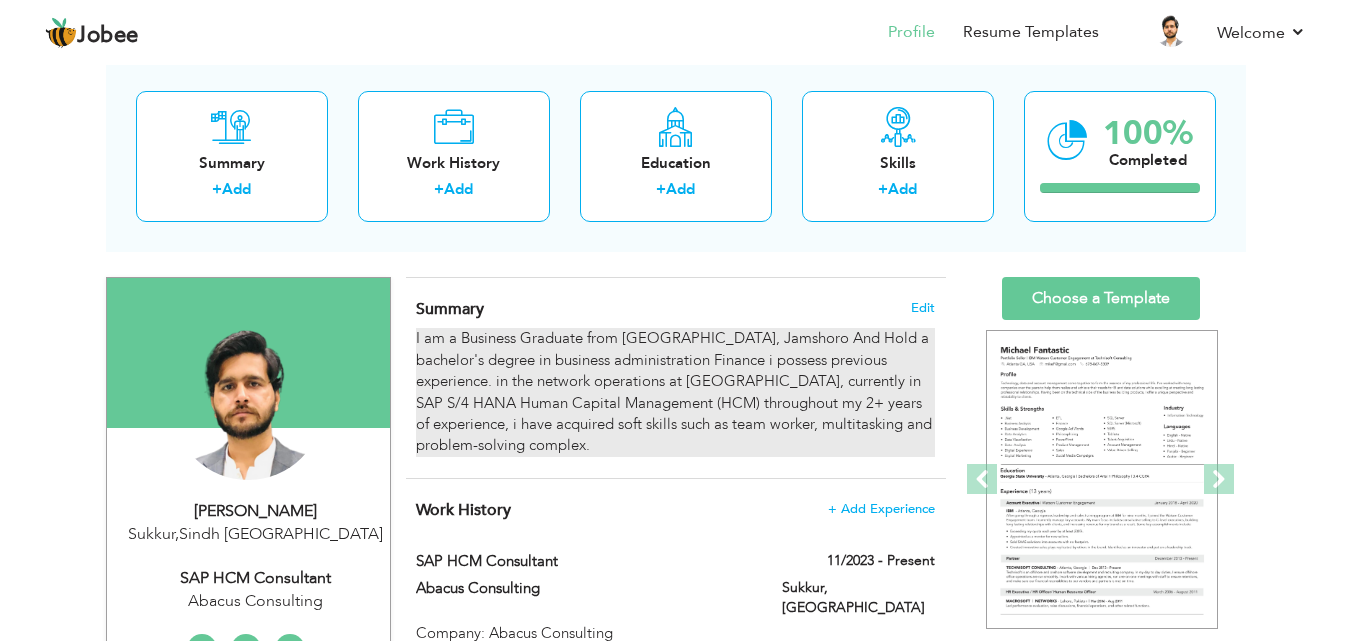 drag, startPoint x: 412, startPoint y: 341, endPoint x: 692, endPoint y: 388, distance: 283.91724 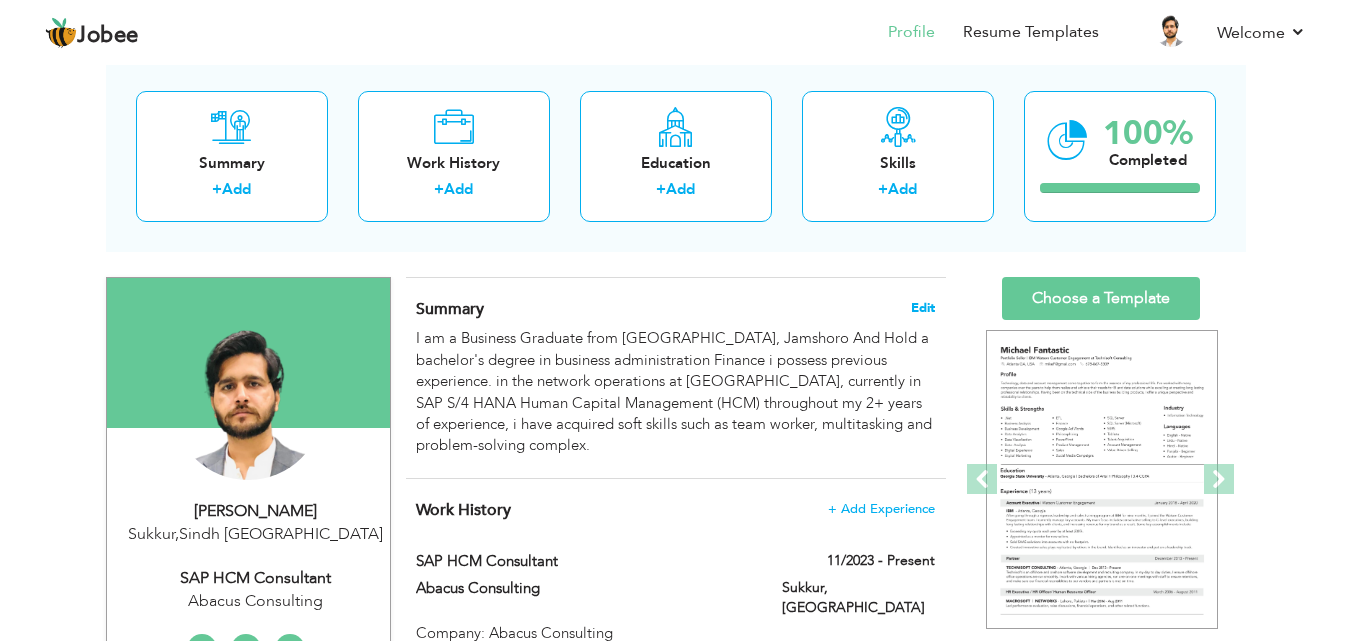 click on "Edit" at bounding box center [923, 308] 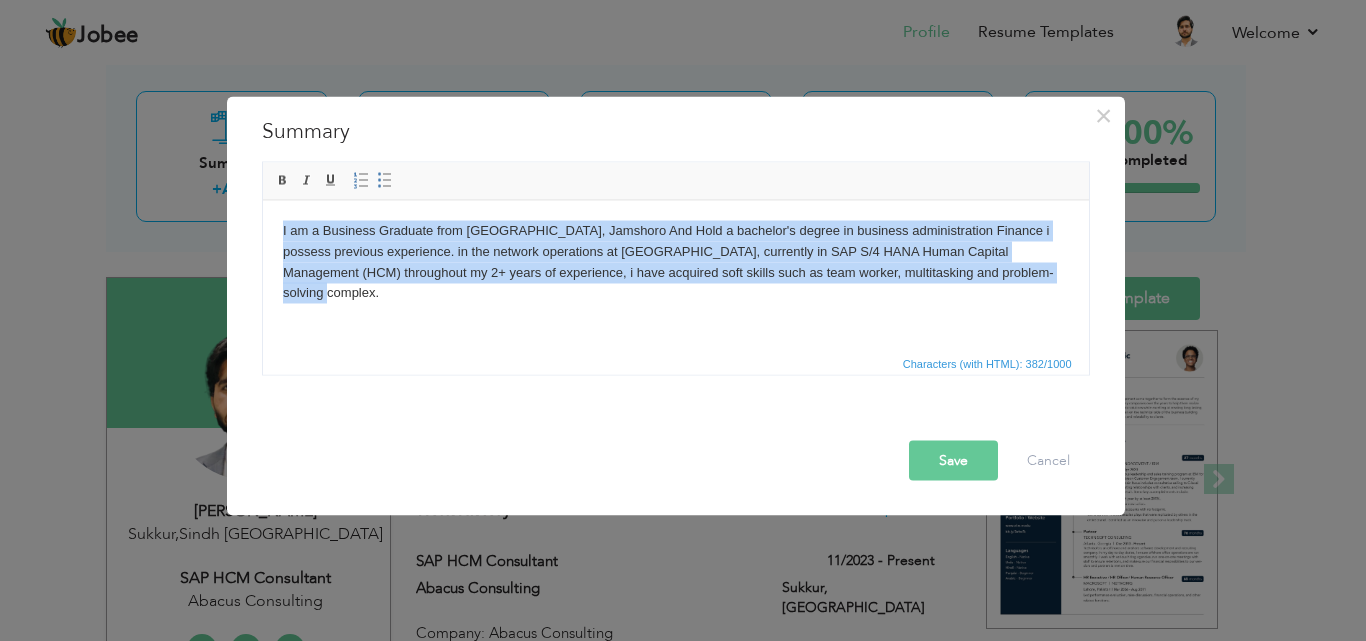 drag, startPoint x: 280, startPoint y: 226, endPoint x: 1067, endPoint y: 277, distance: 788.65076 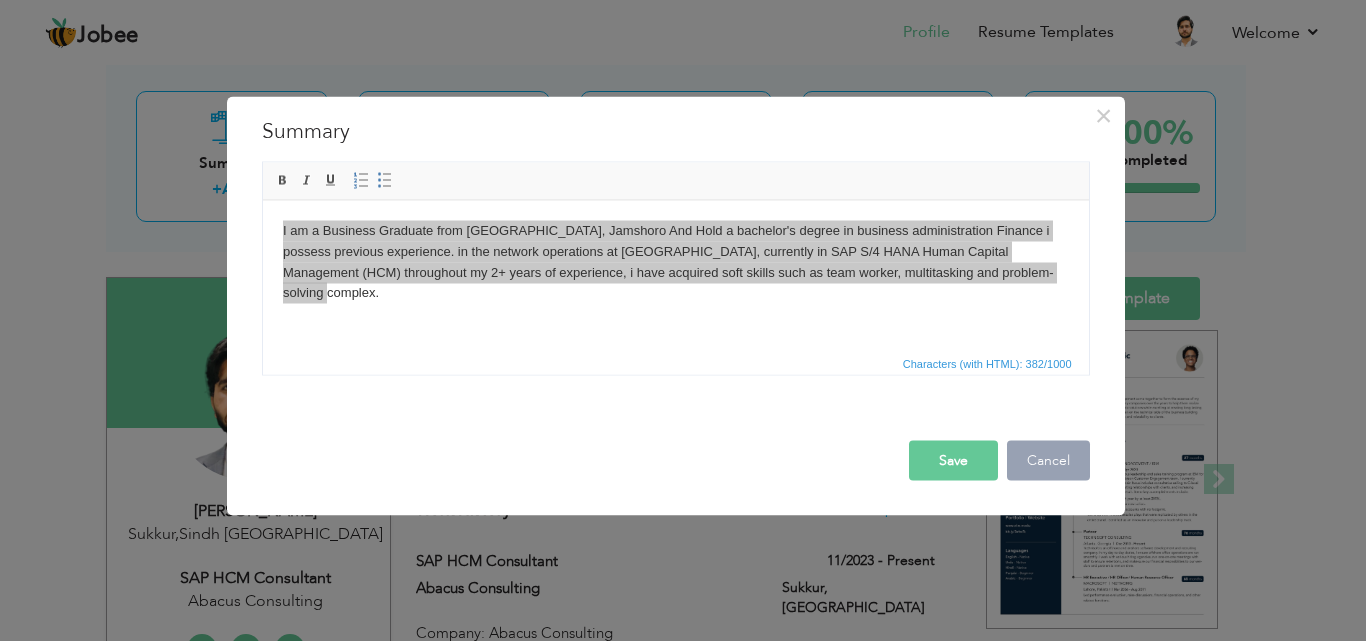 click on "Cancel" at bounding box center [1048, 460] 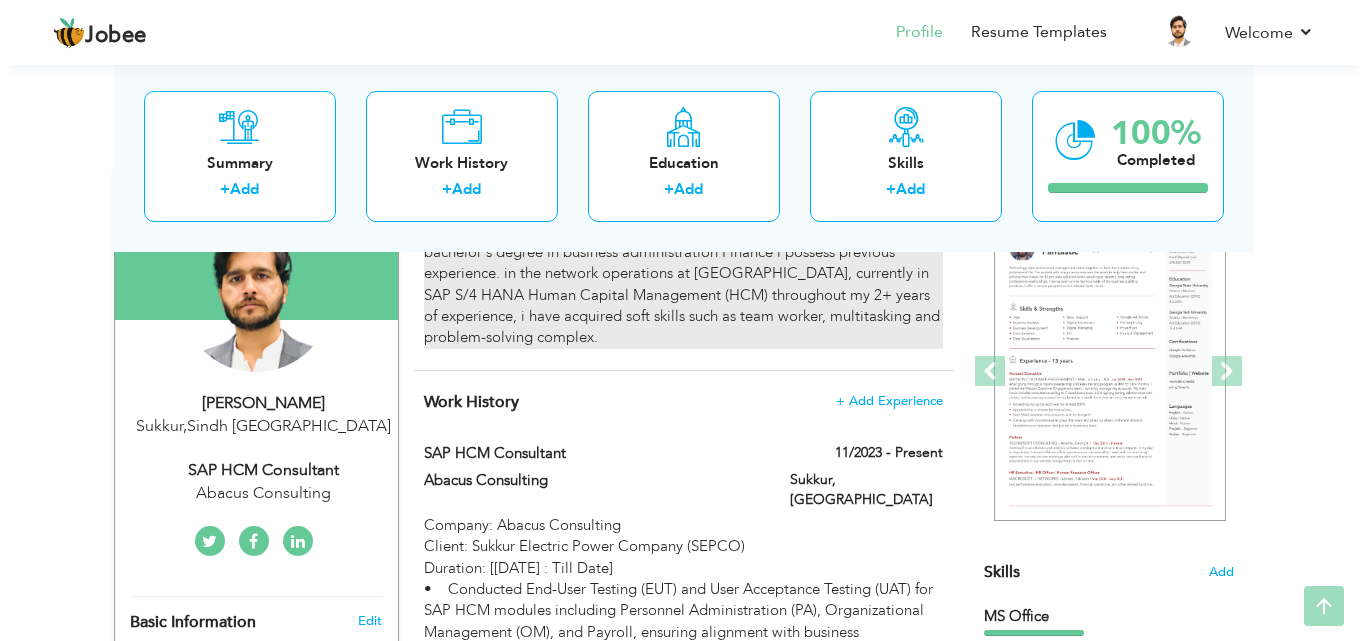scroll, scrollTop: 300, scrollLeft: 0, axis: vertical 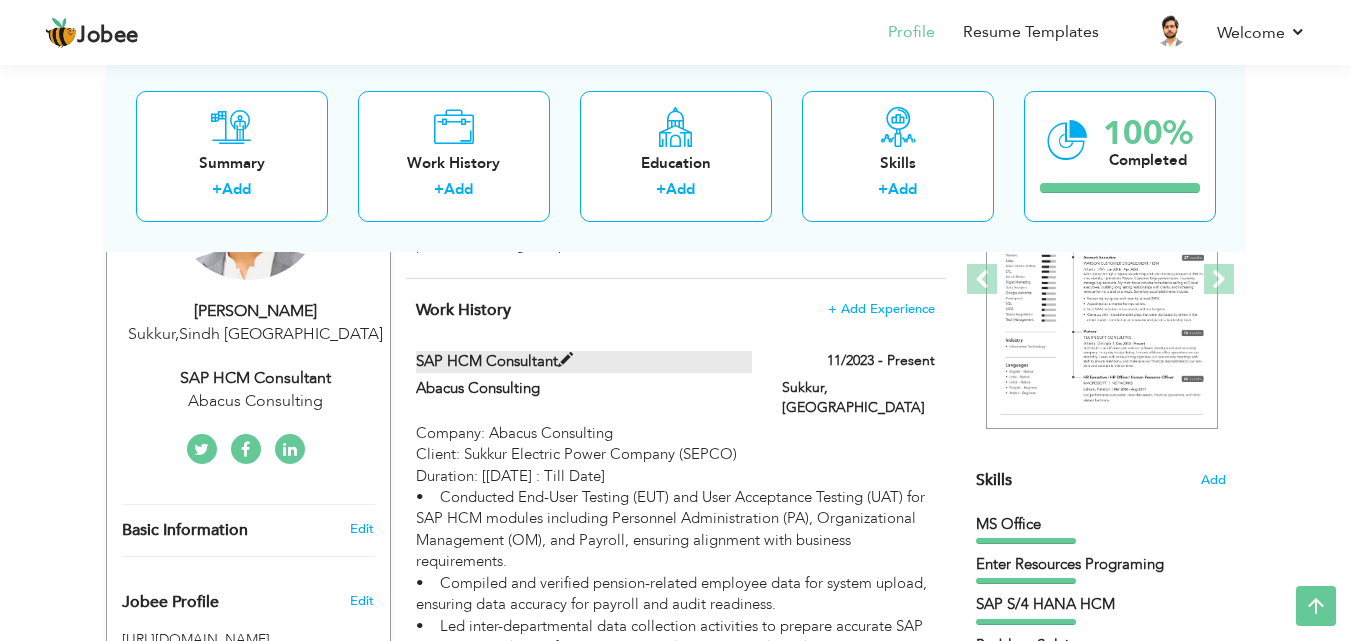 click at bounding box center [565, 360] 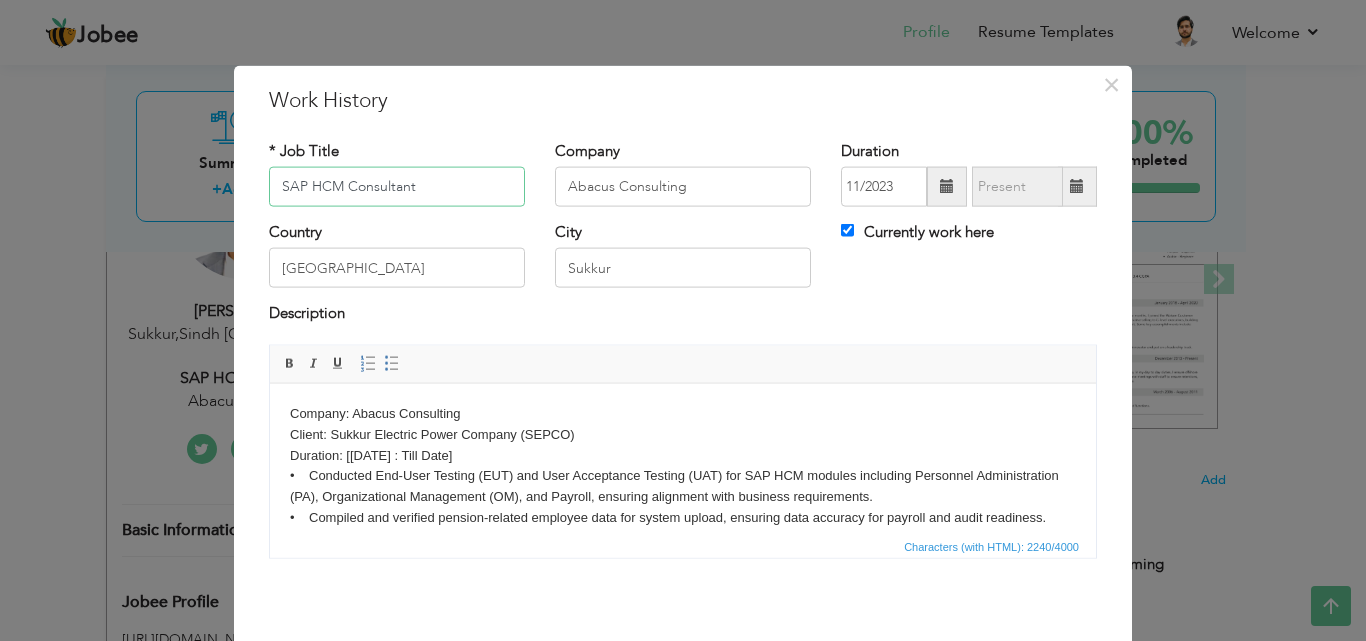 drag, startPoint x: 417, startPoint y: 185, endPoint x: 188, endPoint y: 176, distance: 229.17679 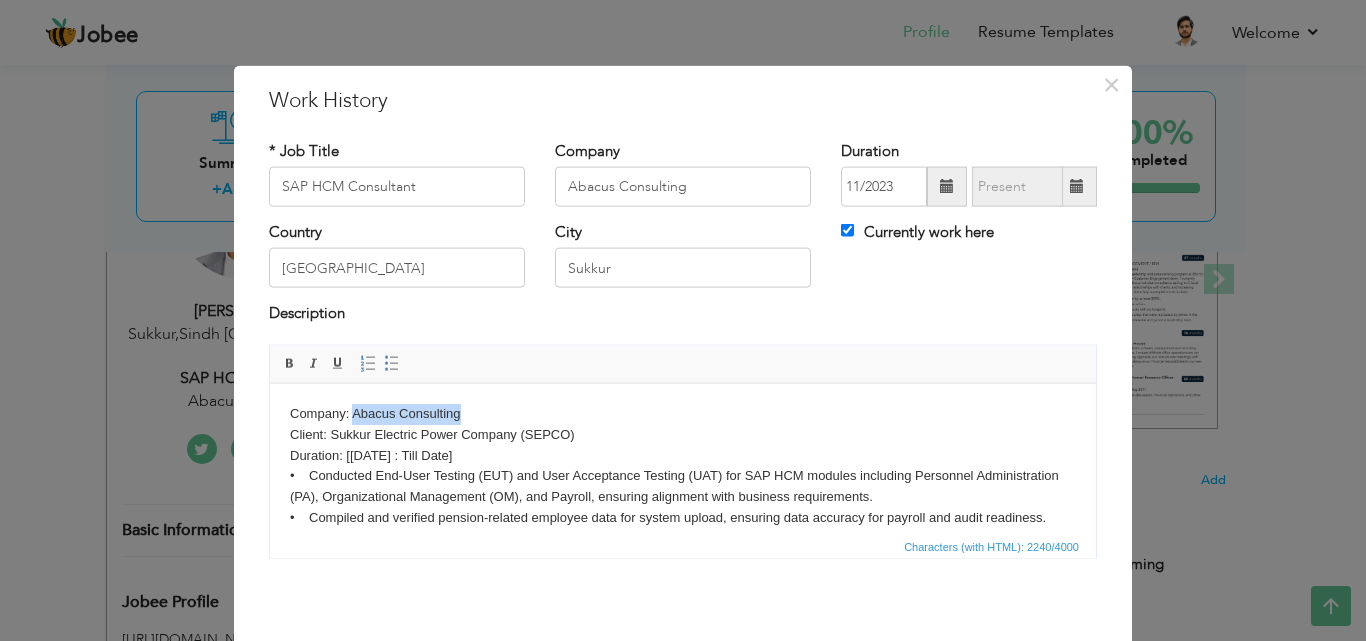 drag, startPoint x: 354, startPoint y: 413, endPoint x: 473, endPoint y: 413, distance: 119 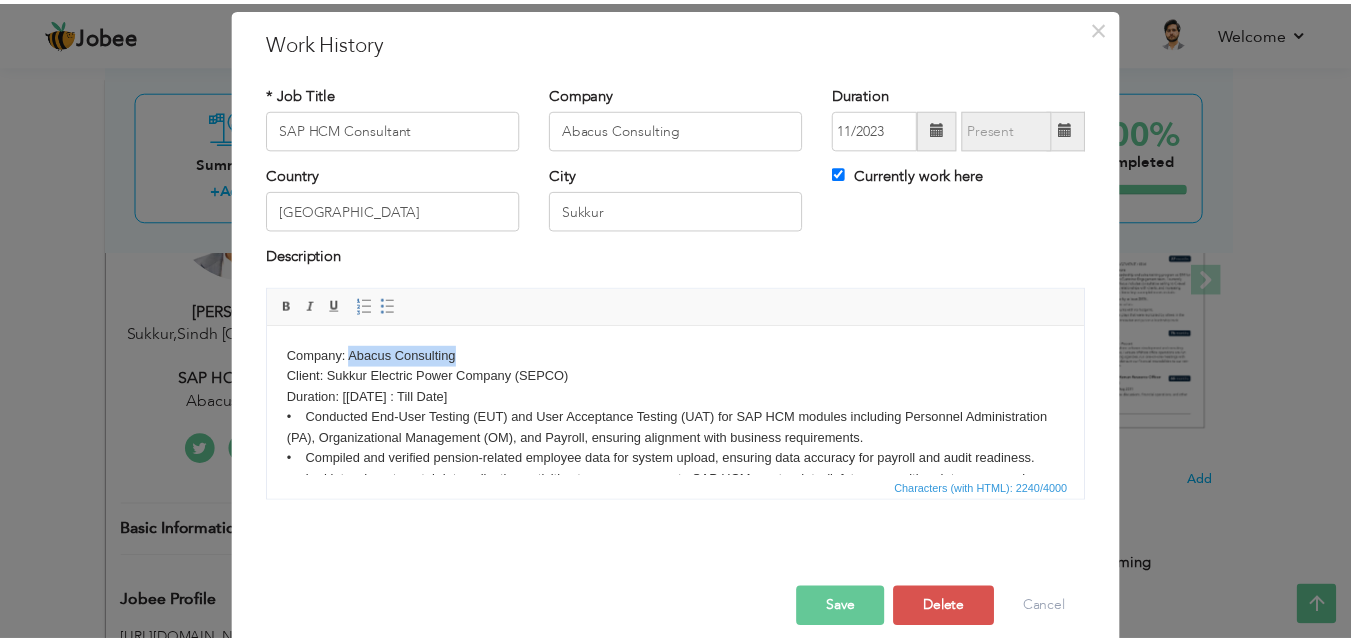 scroll, scrollTop: 79, scrollLeft: 0, axis: vertical 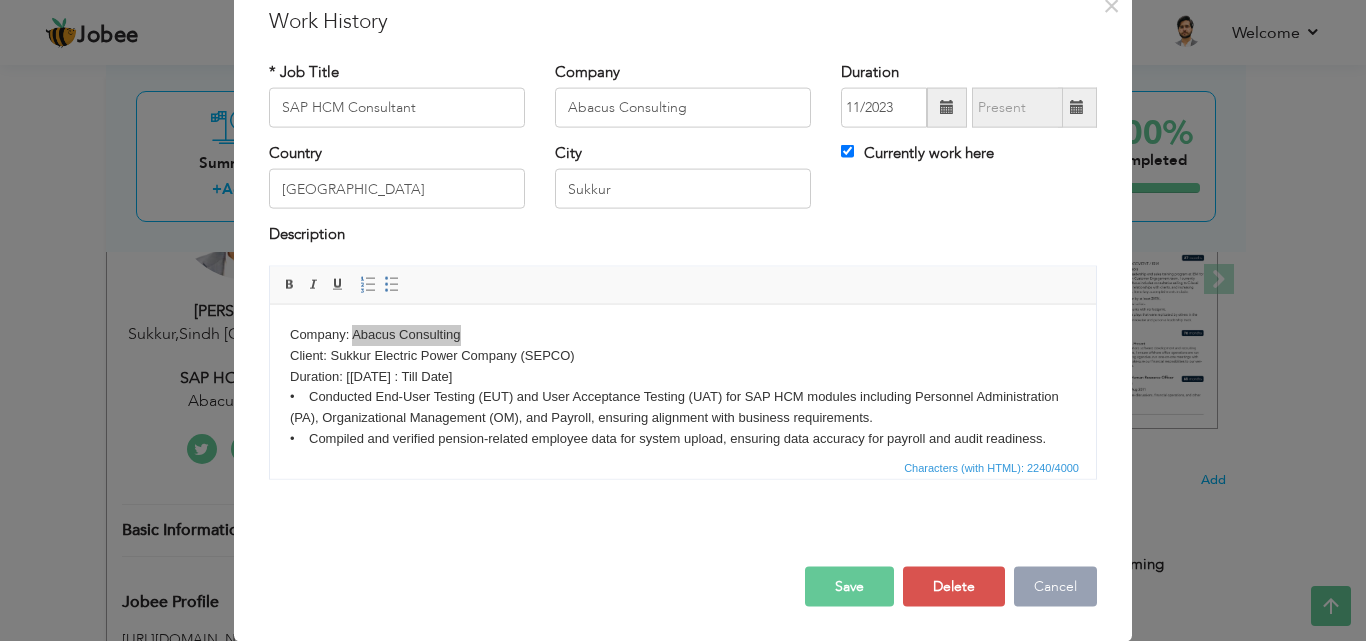 click on "Cancel" at bounding box center (1055, 586) 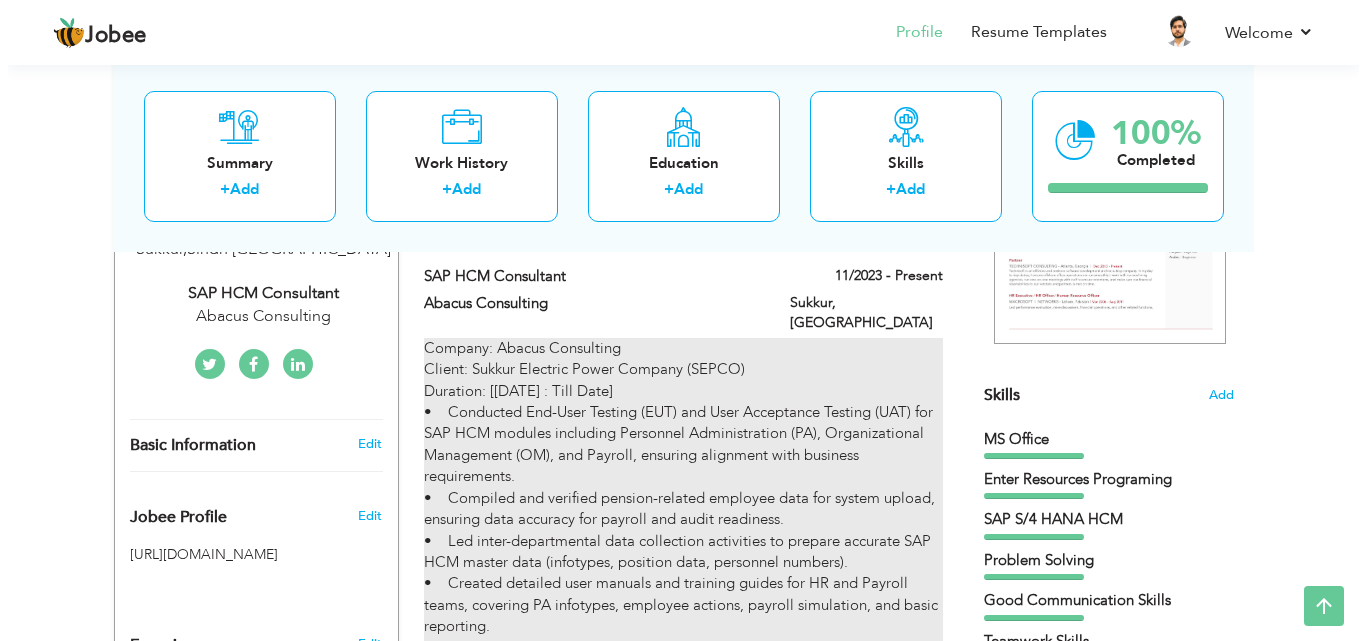 scroll, scrollTop: 400, scrollLeft: 0, axis: vertical 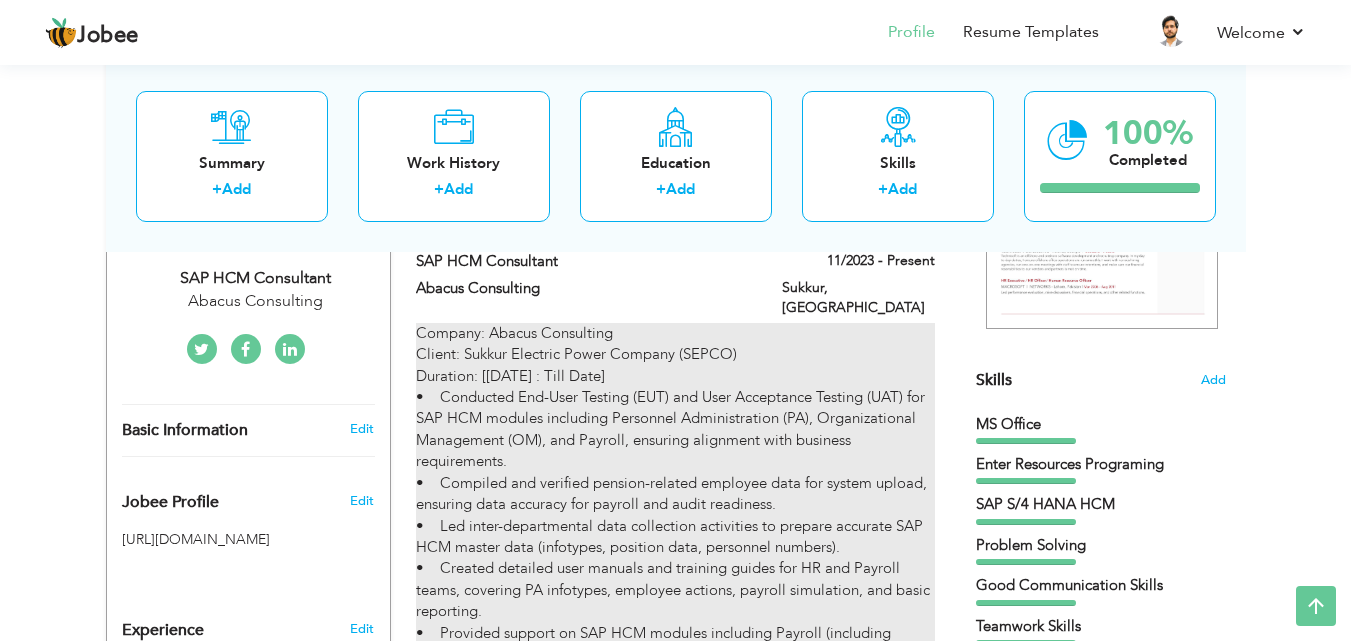 click on "Company: Abacus Consulting
Client: Sukkur Electric Power Company (SEPCO)
Duration: [January 2023 : Till Date]
•    Conducted End-User Testing (EUT) and User Acceptance Testing (UAT) for SAP HCM modules including Personnel Administration (PA), Organizational Management (OM), and Payroll, ensuring alignment with business requirements.
•    Compiled and verified pension-related employee data for system upload, ensuring data accuracy for payroll and audit readiness.
•    Led inter-departmental data collection activities to prepare accurate SAP HCM master data (infotypes, position data, personnel numbers).
•    Created detailed user manuals and training guides for HR and Payroll teams, covering PA infotypes, employee actions, payroll simulation, and basic reporting.
•    Provided support on SAP HCM modules including Payroll (including retroactive accounting issues), Time Management, PA, and OM.
Client: Islamabad Electric Supply Company (IESCO)" at bounding box center [675, 666] 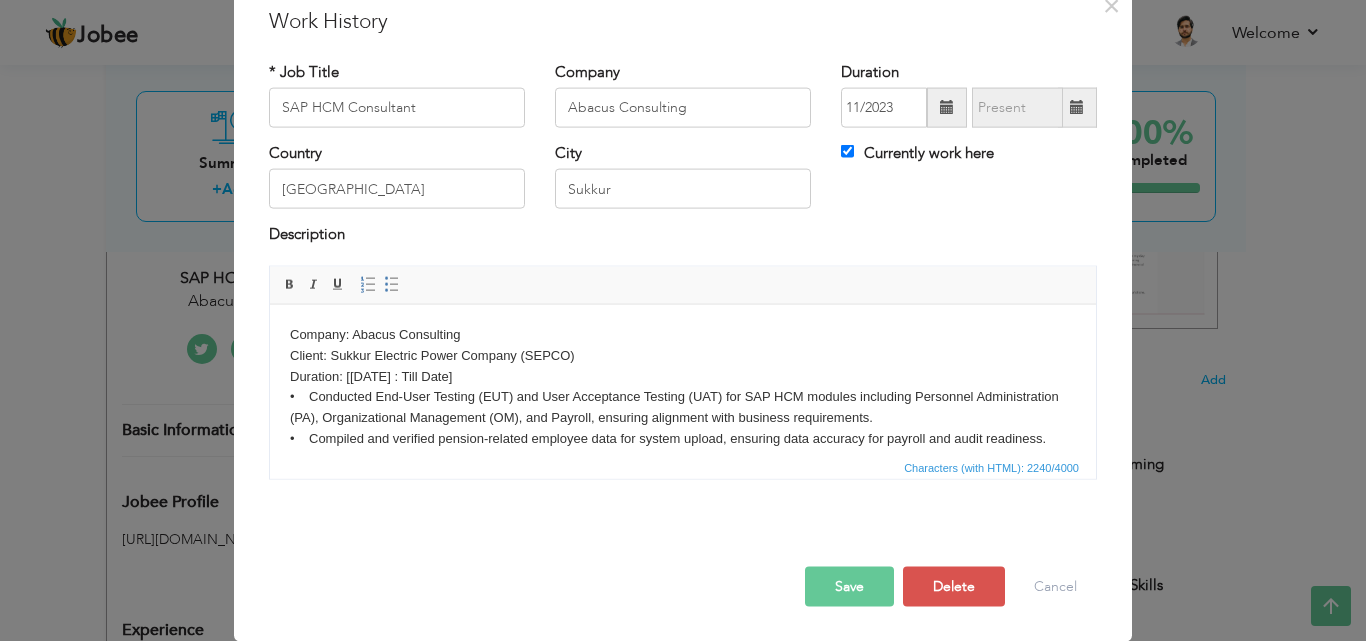 scroll, scrollTop: 0, scrollLeft: 0, axis: both 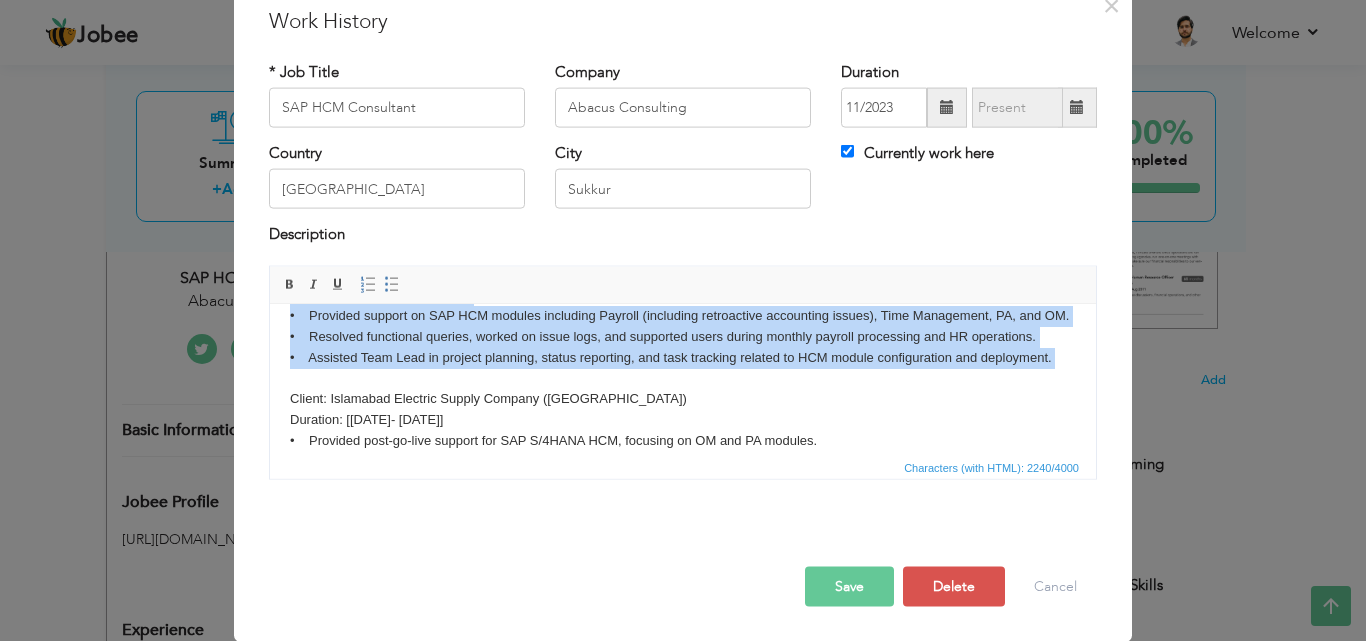drag, startPoint x: 300, startPoint y: 392, endPoint x: 983, endPoint y: 391, distance: 683.00073 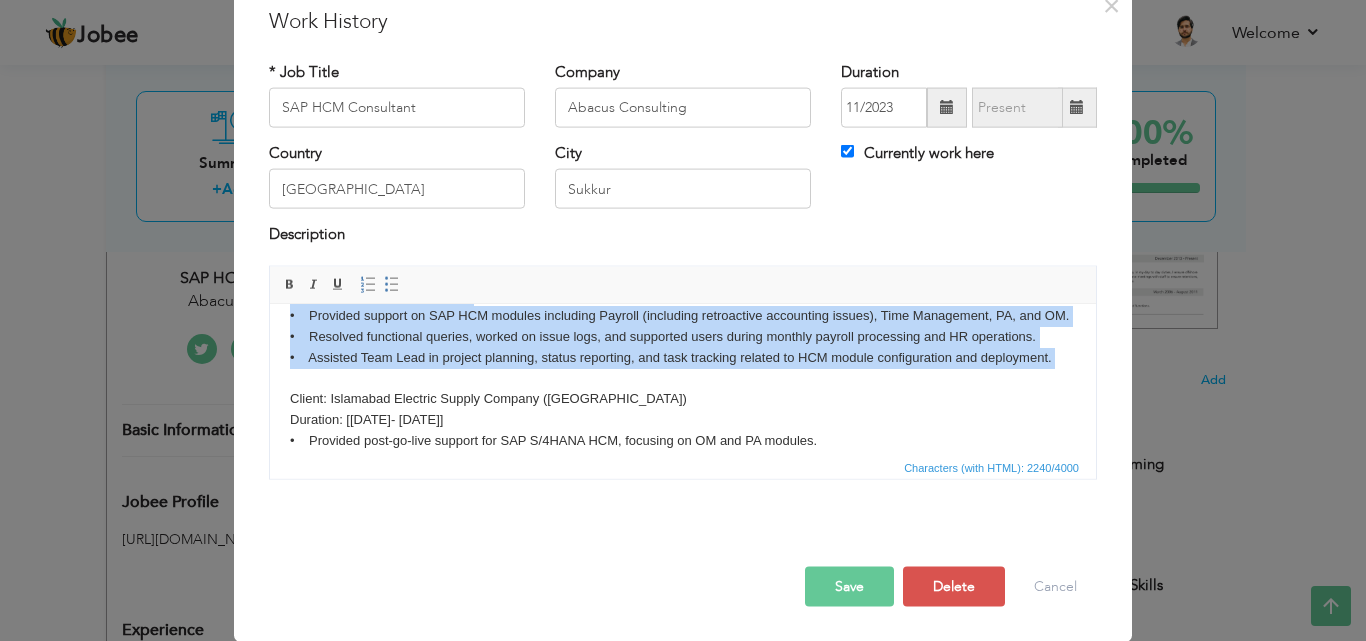 scroll, scrollTop: 327, scrollLeft: 0, axis: vertical 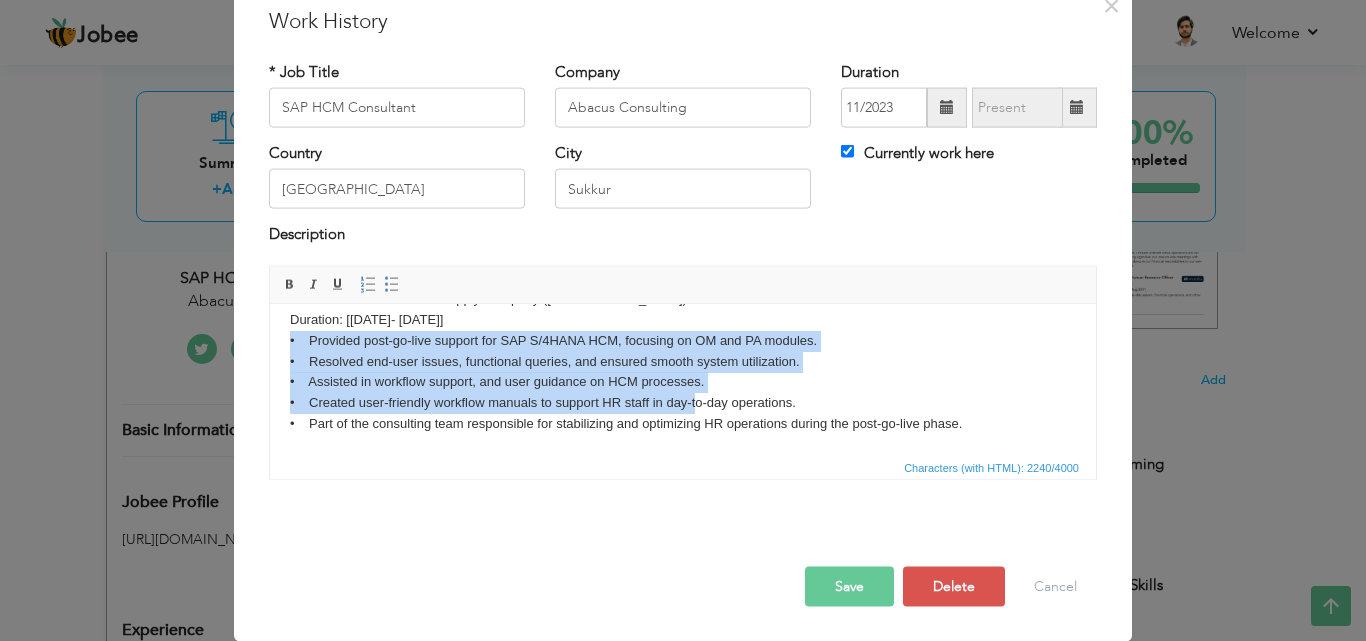drag, startPoint x: 283, startPoint y: 379, endPoint x: 1009, endPoint y: 422, distance: 727.2723 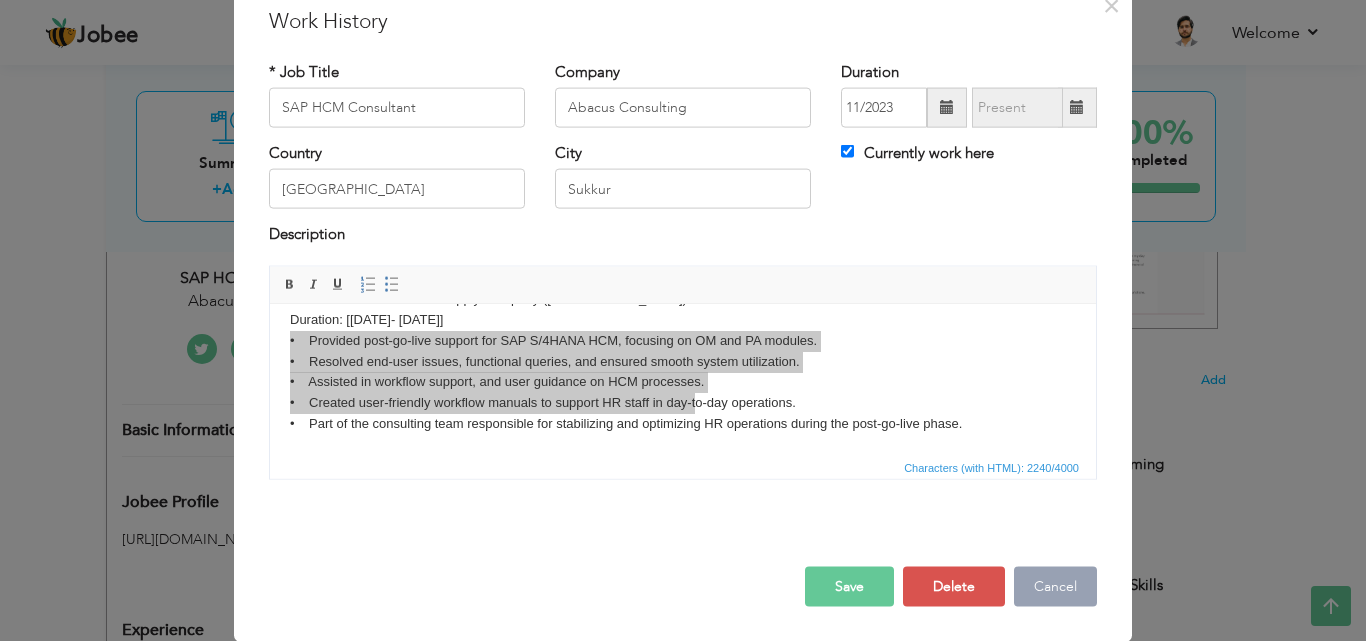 click on "Cancel" at bounding box center [1055, 586] 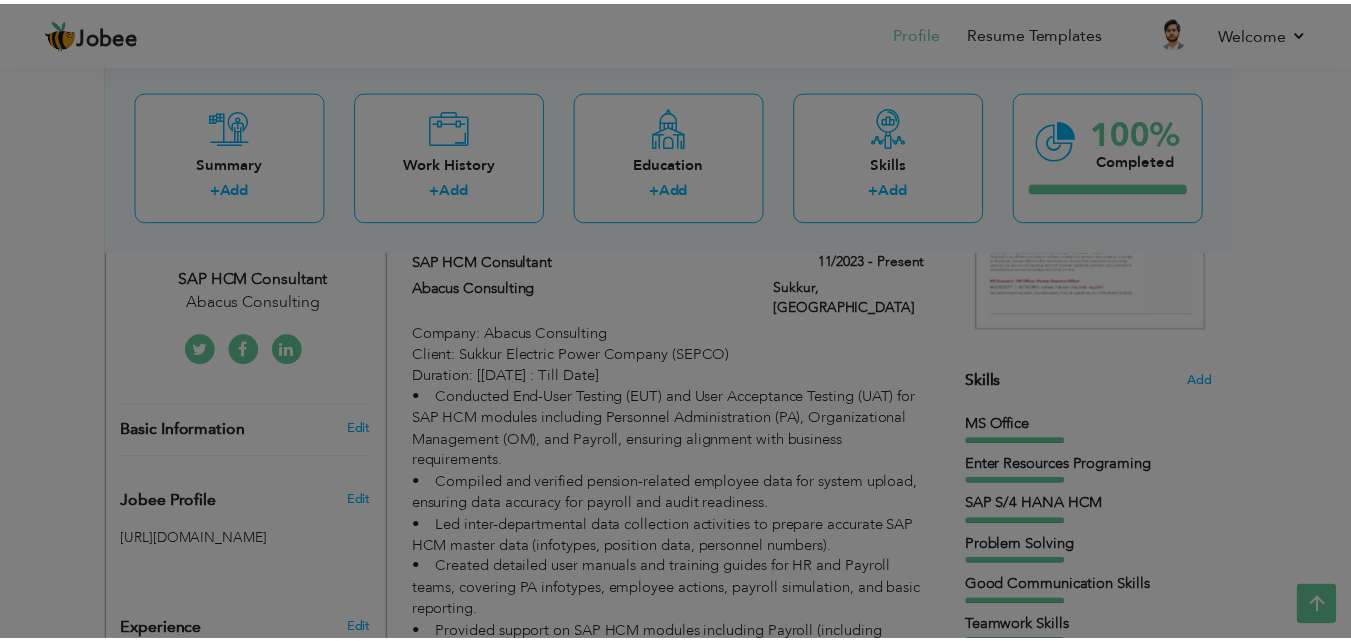 scroll, scrollTop: 0, scrollLeft: 0, axis: both 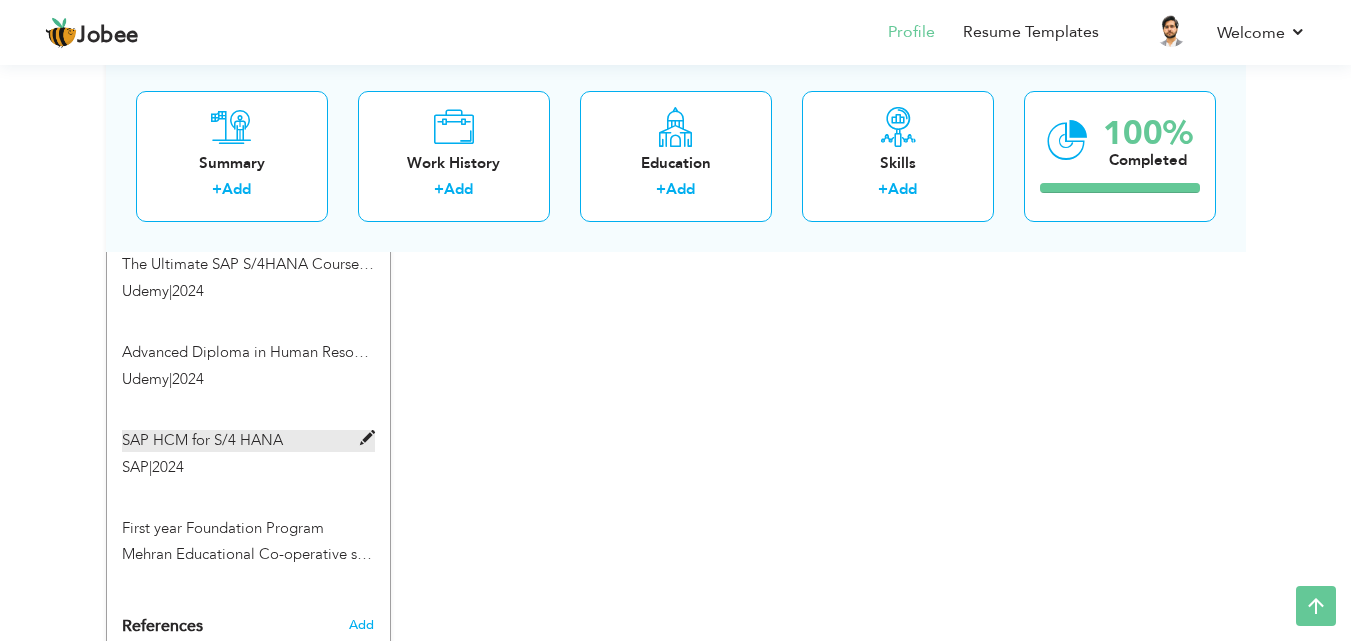 click at bounding box center [367, 438] 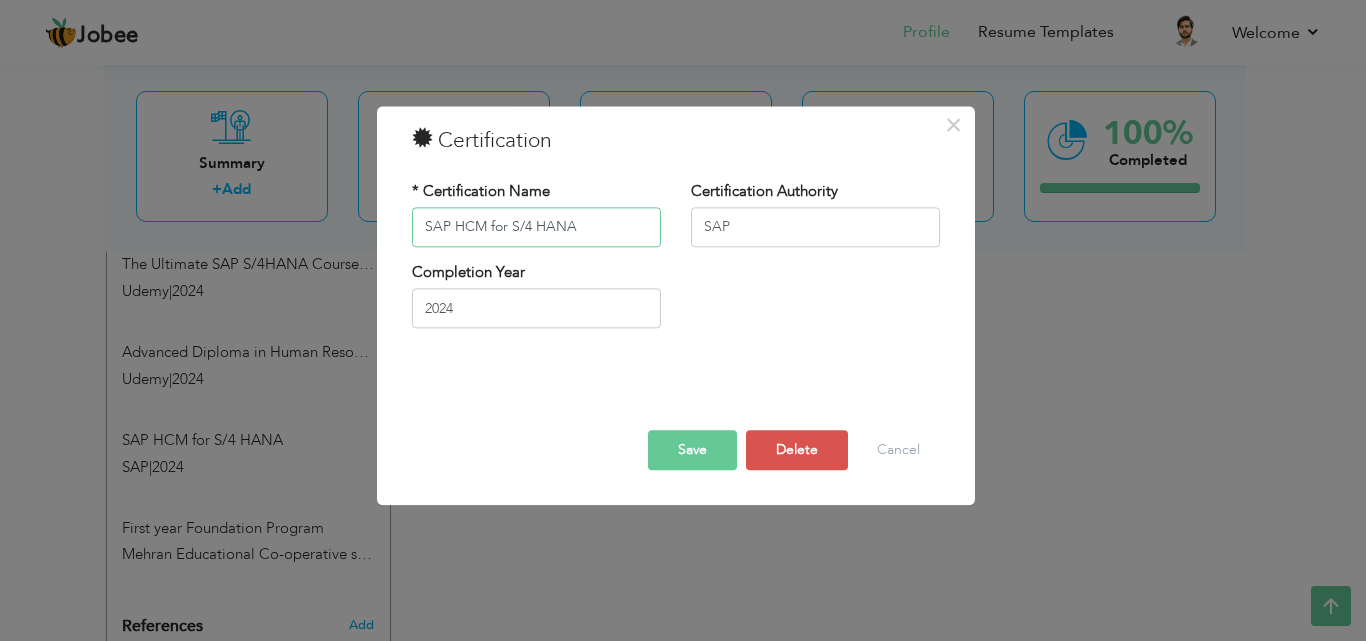 drag, startPoint x: 612, startPoint y: 230, endPoint x: 267, endPoint y: 230, distance: 345 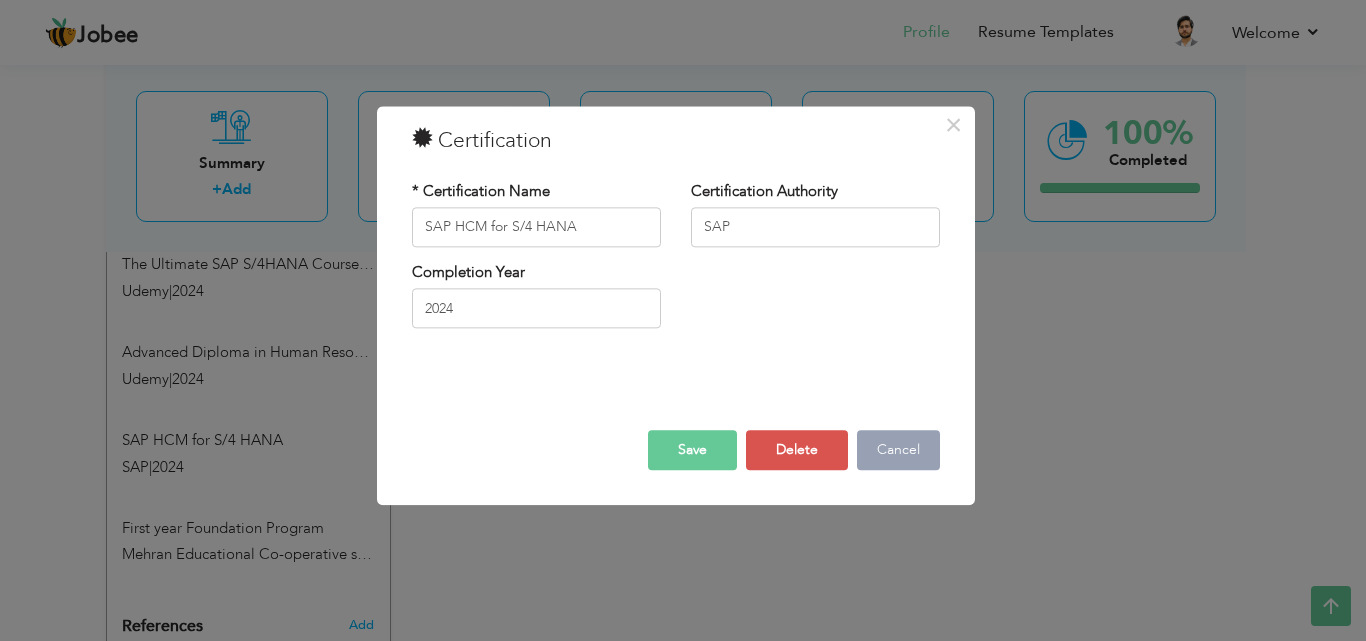 click on "Cancel" at bounding box center [898, 450] 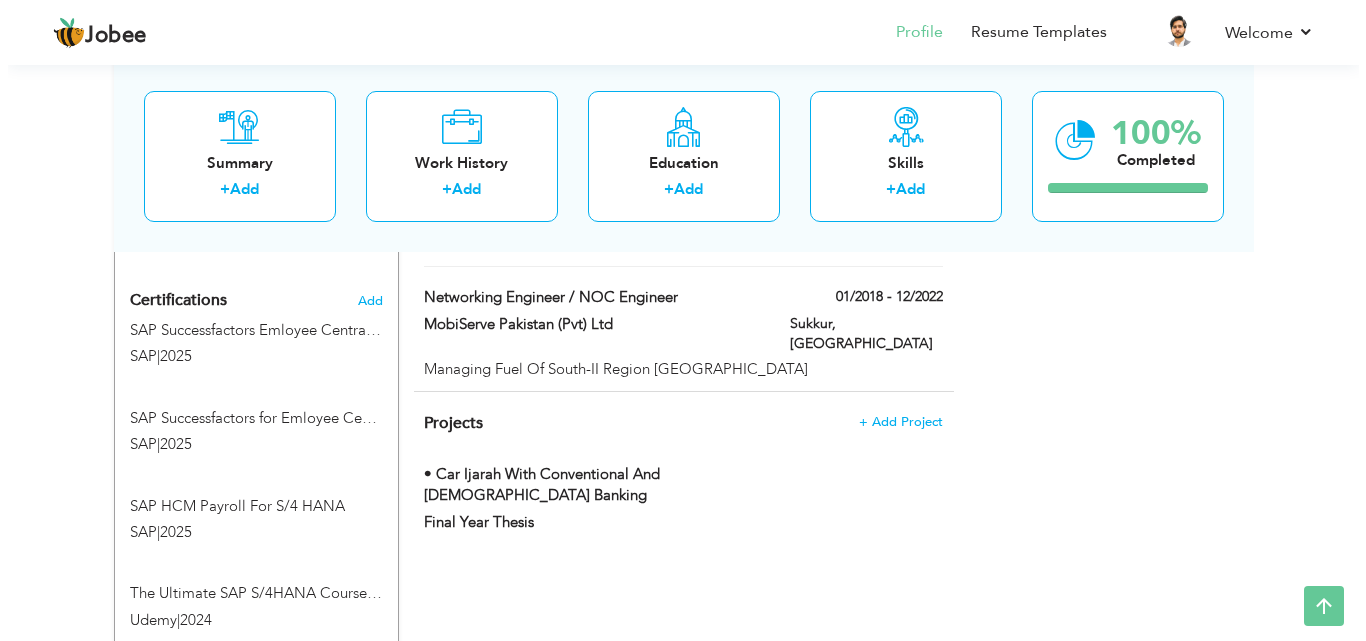 scroll, scrollTop: 1286, scrollLeft: 0, axis: vertical 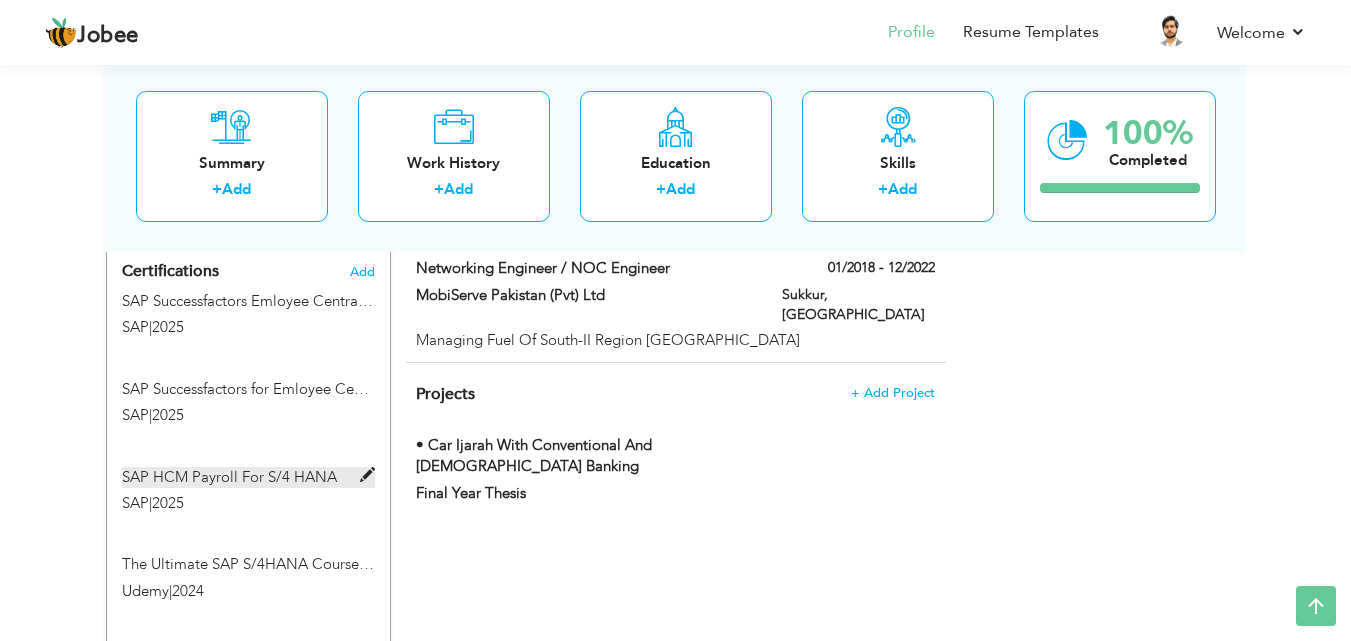 click at bounding box center (367, 475) 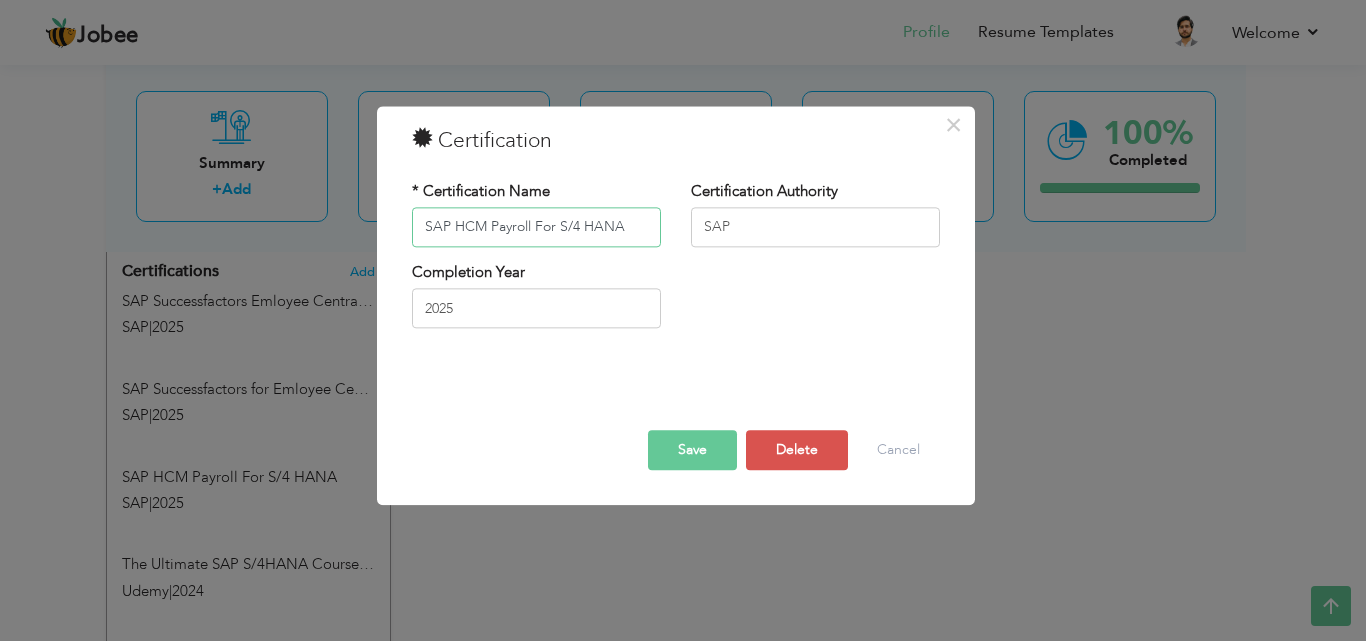 drag, startPoint x: 642, startPoint y: 231, endPoint x: 385, endPoint y: 232, distance: 257.00195 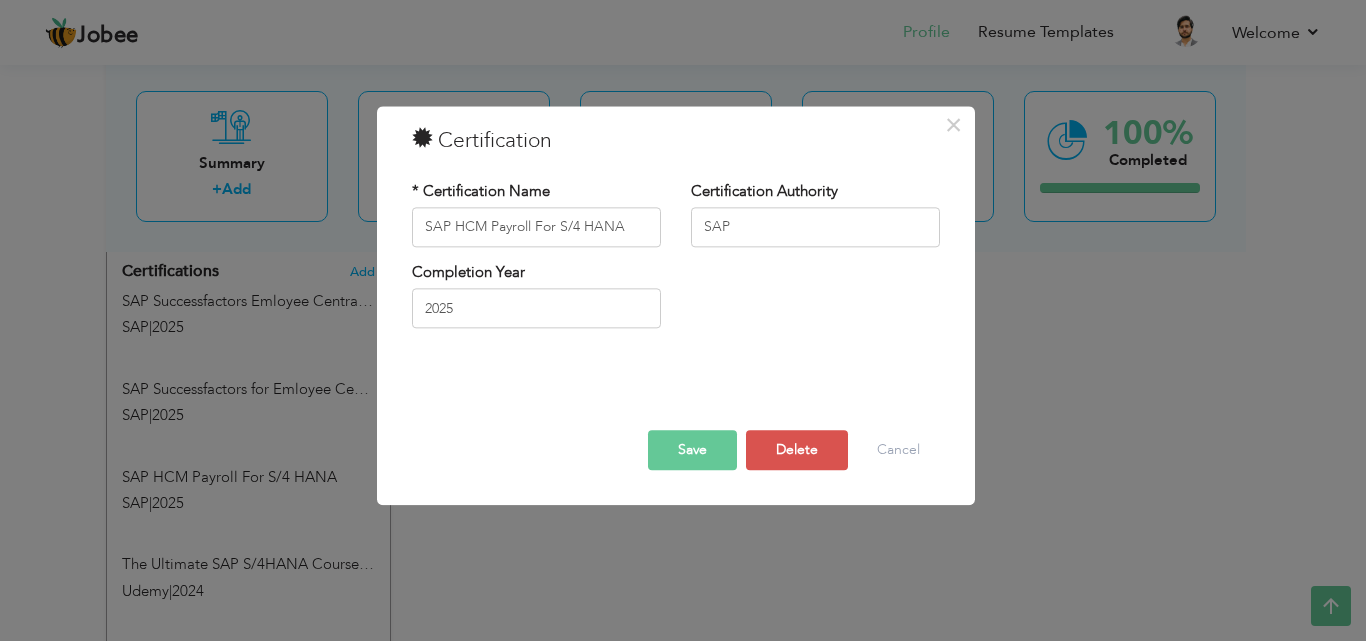click on "Save
Delete
Cancel" at bounding box center [676, 422] 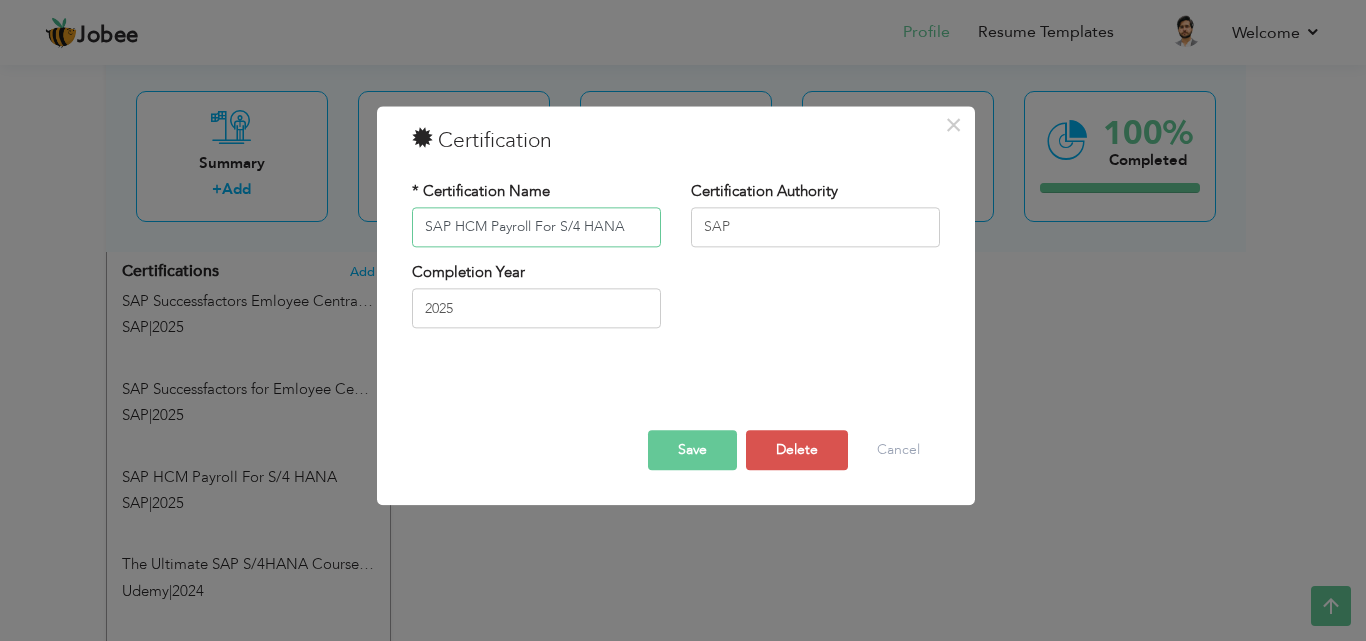 click on "SAP HCM Payroll For S/4 HANA" at bounding box center (536, 227) 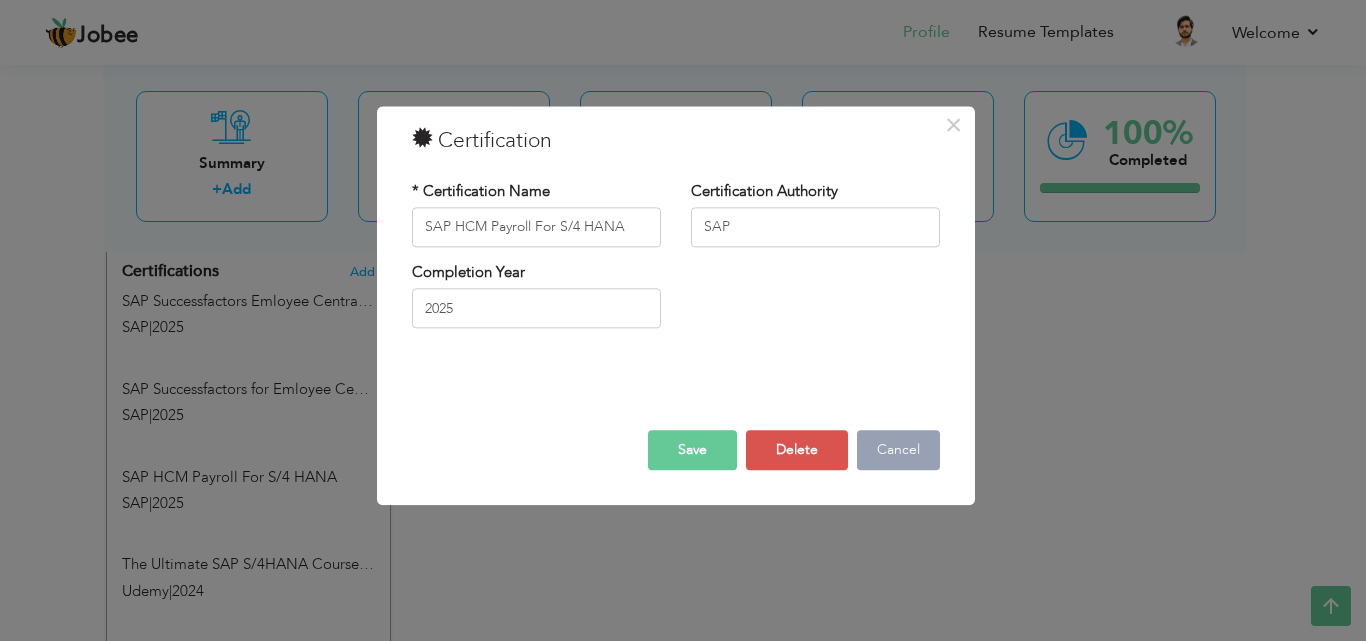 click on "Cancel" at bounding box center (898, 450) 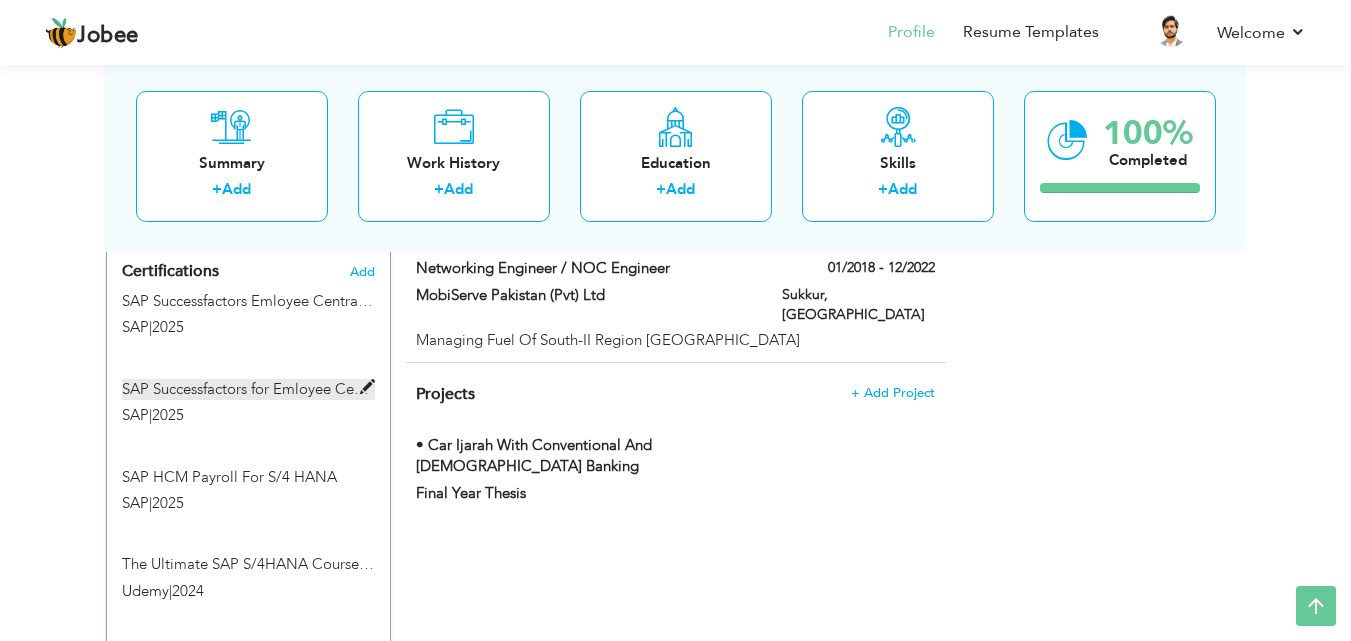 click at bounding box center [367, 387] 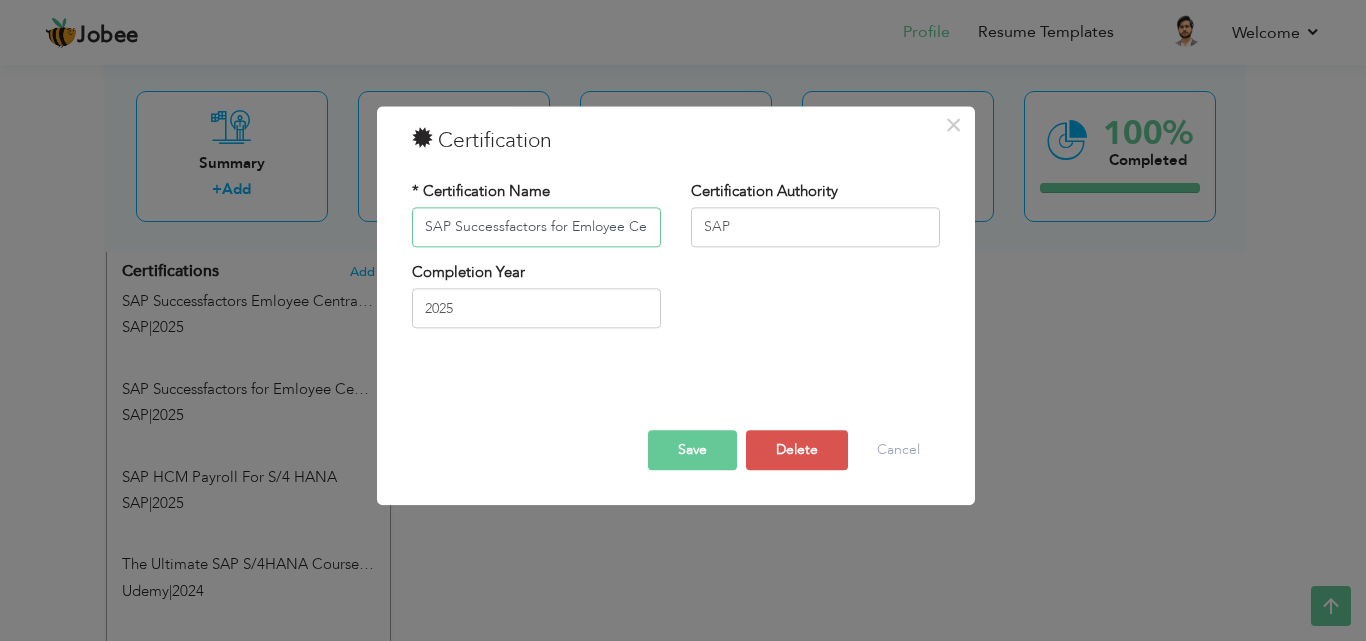 scroll, scrollTop: 0, scrollLeft: 69, axis: horizontal 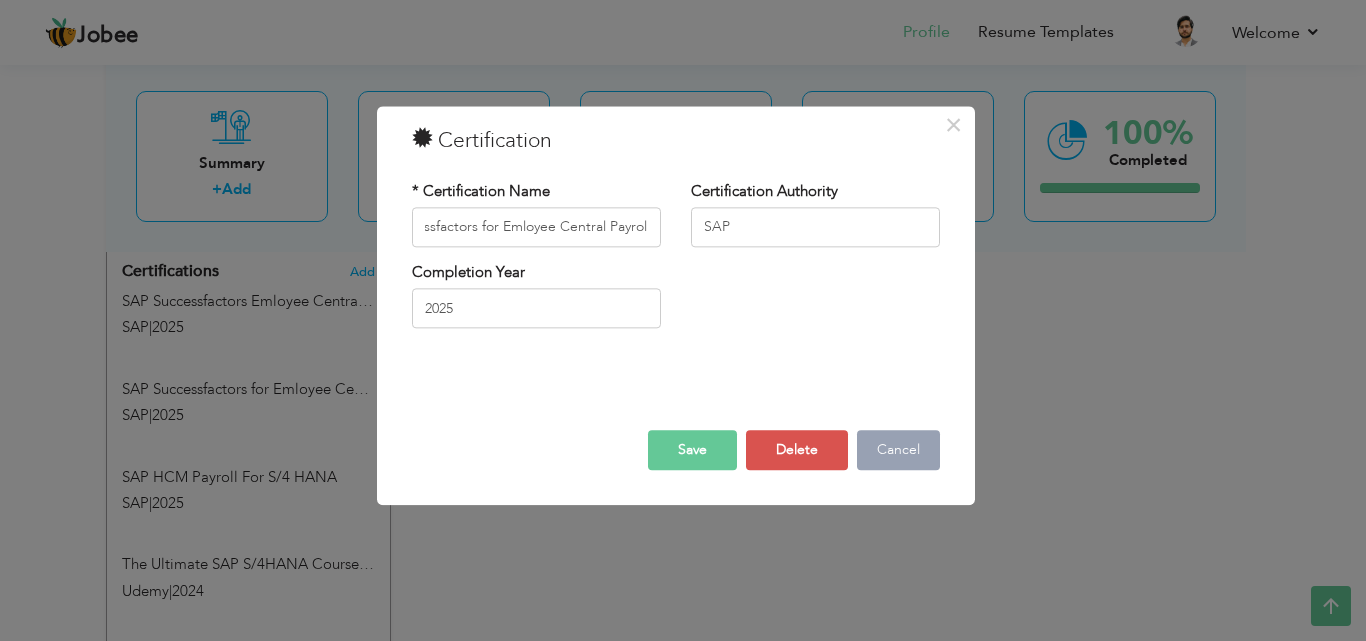 click on "Cancel" at bounding box center (898, 450) 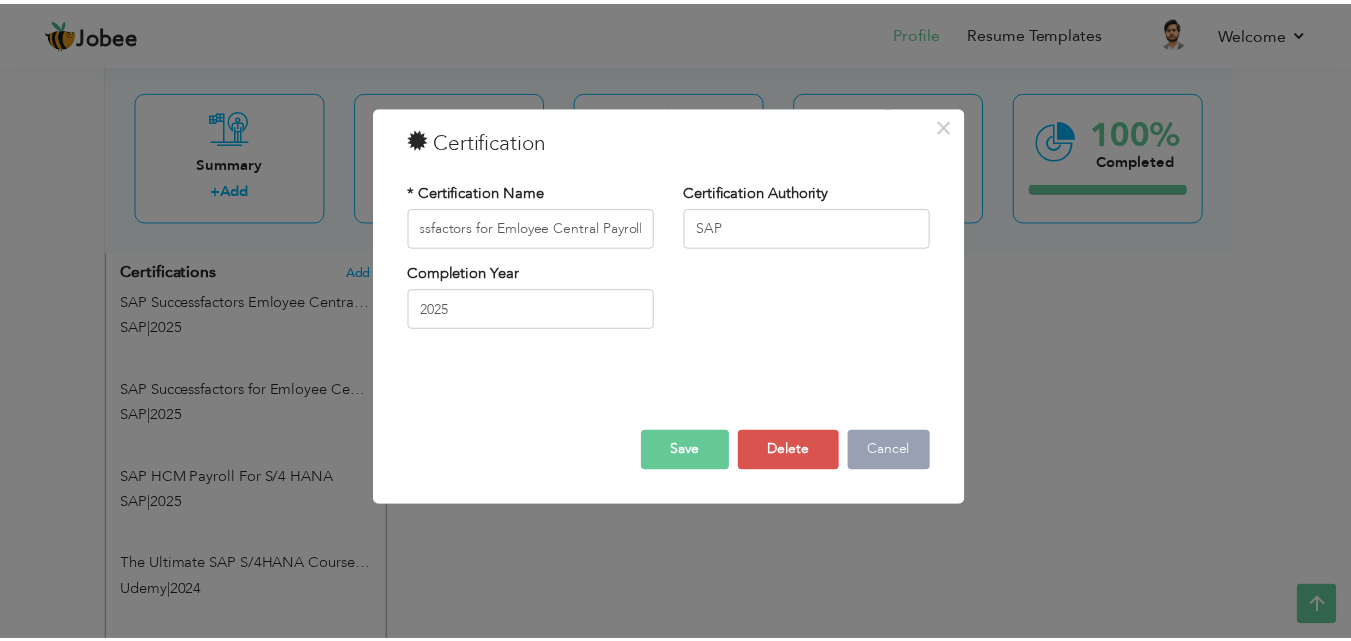 scroll, scrollTop: 0, scrollLeft: 0, axis: both 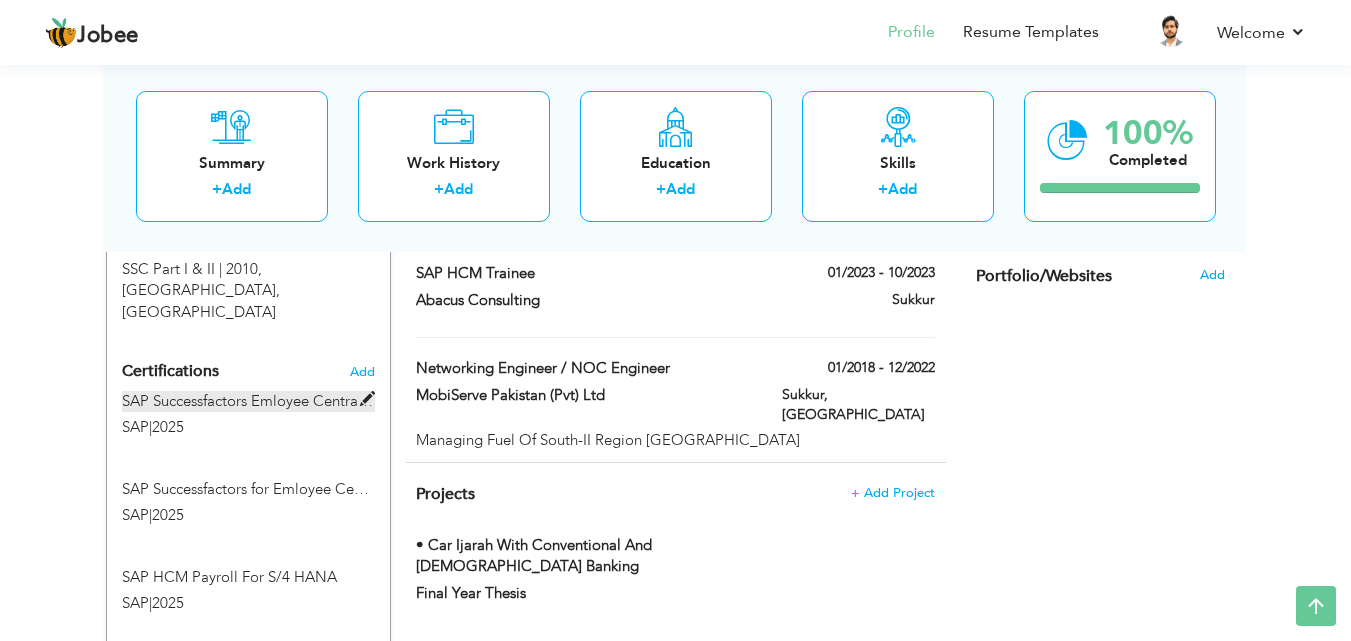 click at bounding box center [367, 399] 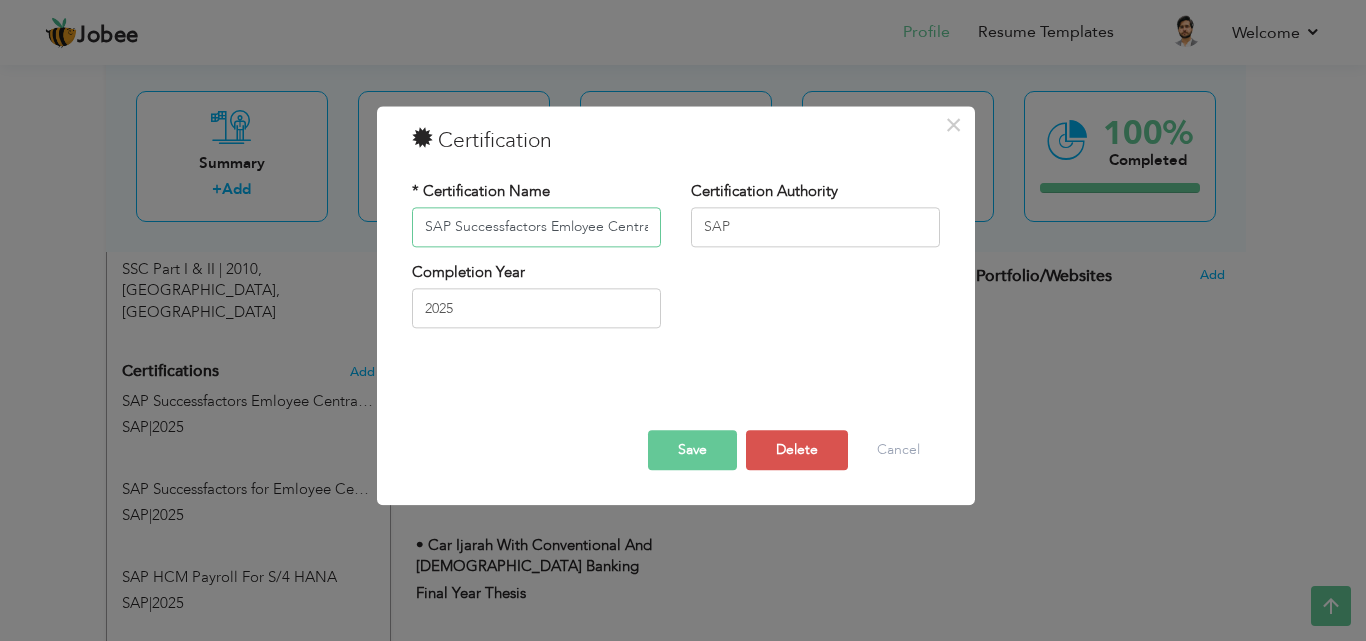 scroll, scrollTop: 0, scrollLeft: 37, axis: horizontal 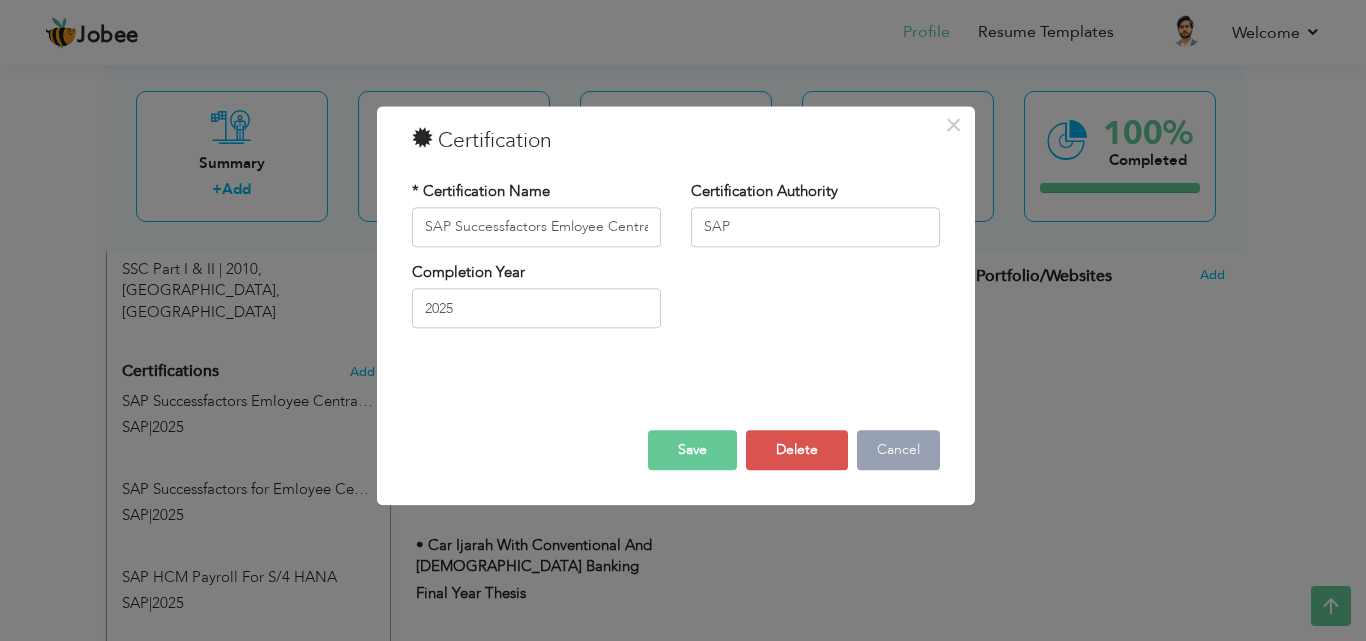 click on "Cancel" at bounding box center [898, 450] 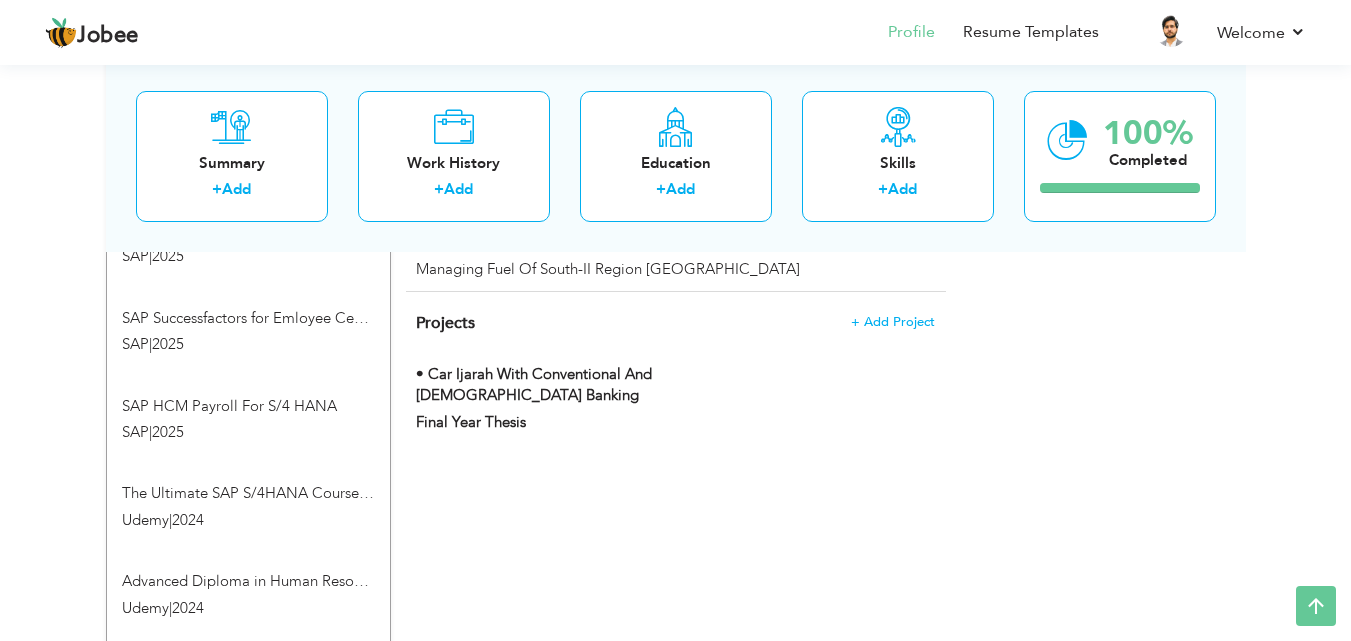 scroll, scrollTop: 1386, scrollLeft: 0, axis: vertical 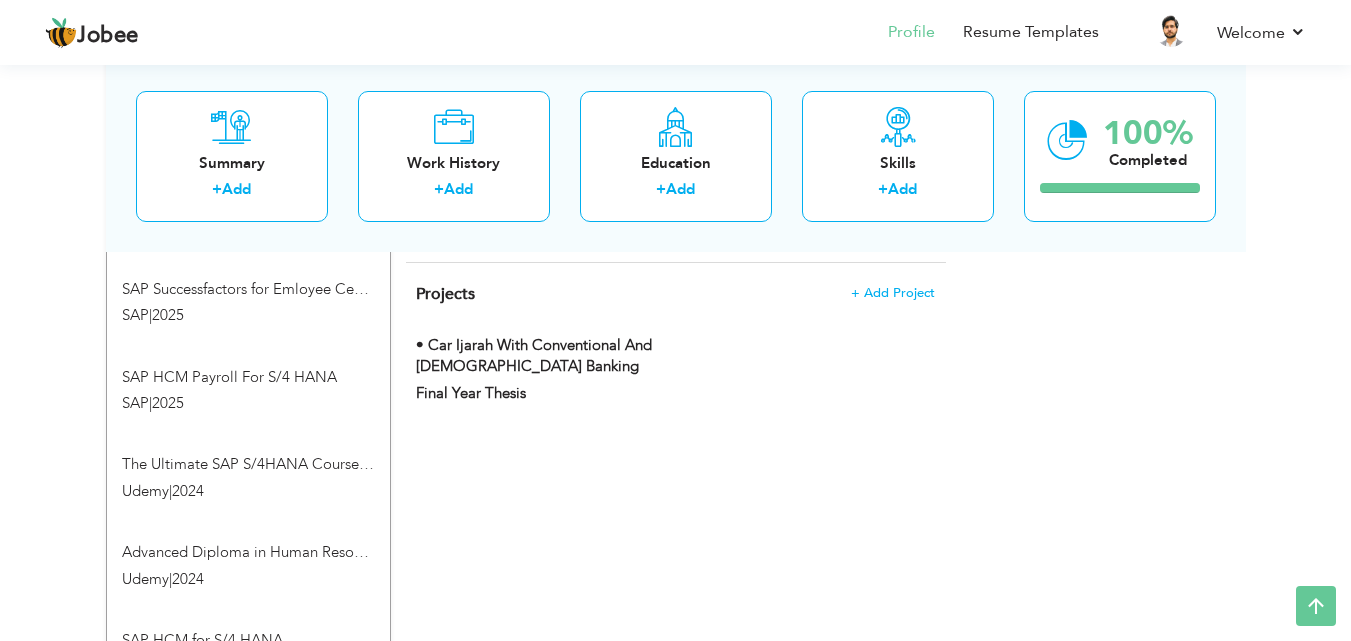 click on "CV Import
Profile Strength
0%
Select an Item from right menu
Work History
* Job Title Tools" at bounding box center [676, -12] 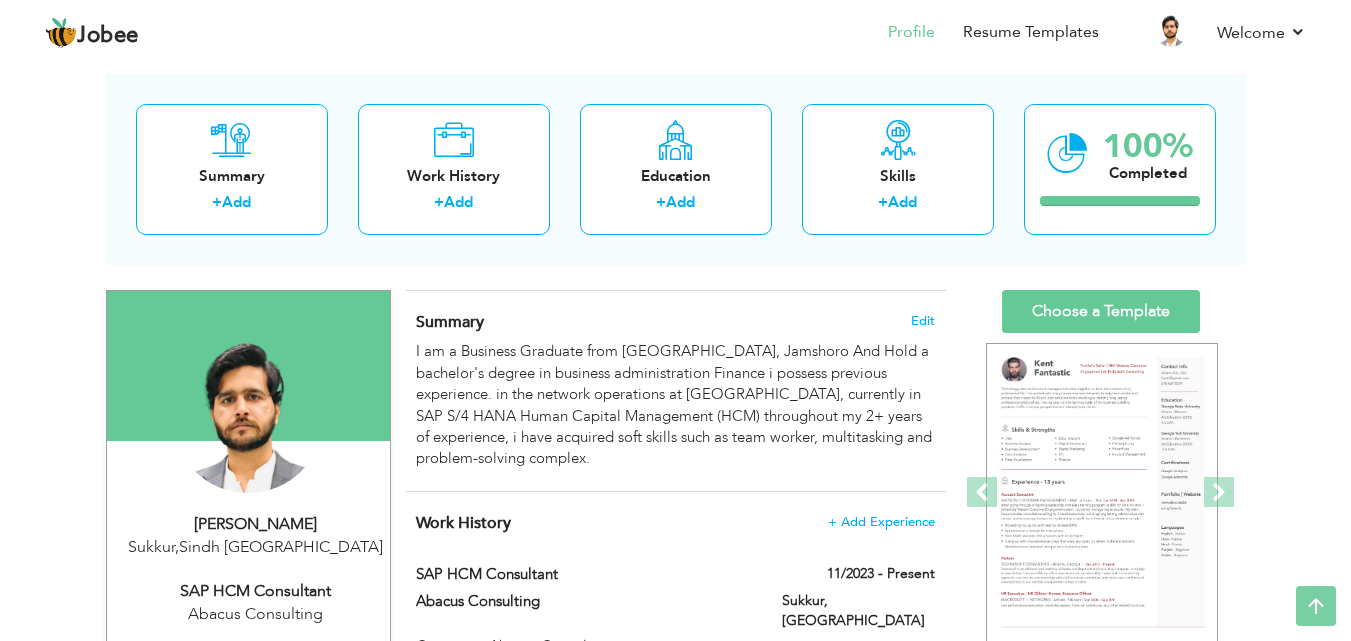 scroll, scrollTop: 86, scrollLeft: 0, axis: vertical 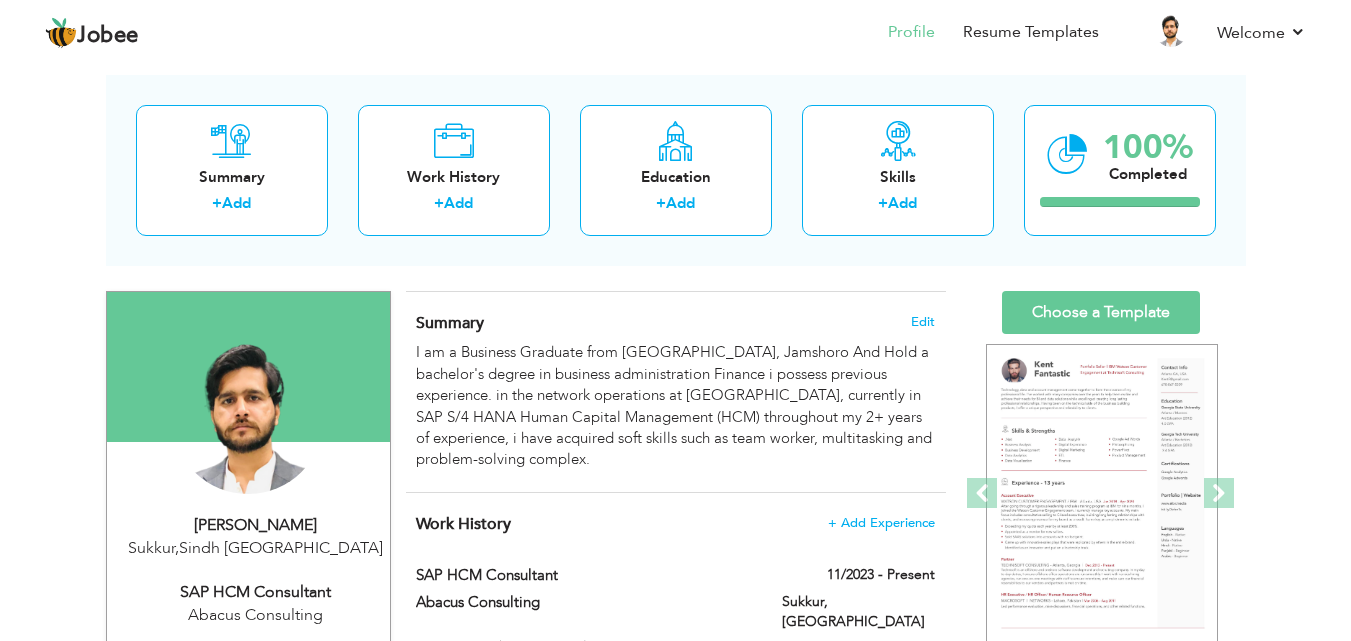 click on "Profile
Resume Templates
Resume Templates
Cover Letters
About
My Resume
Welcome
Settings
Log off" at bounding box center [675, 34] 